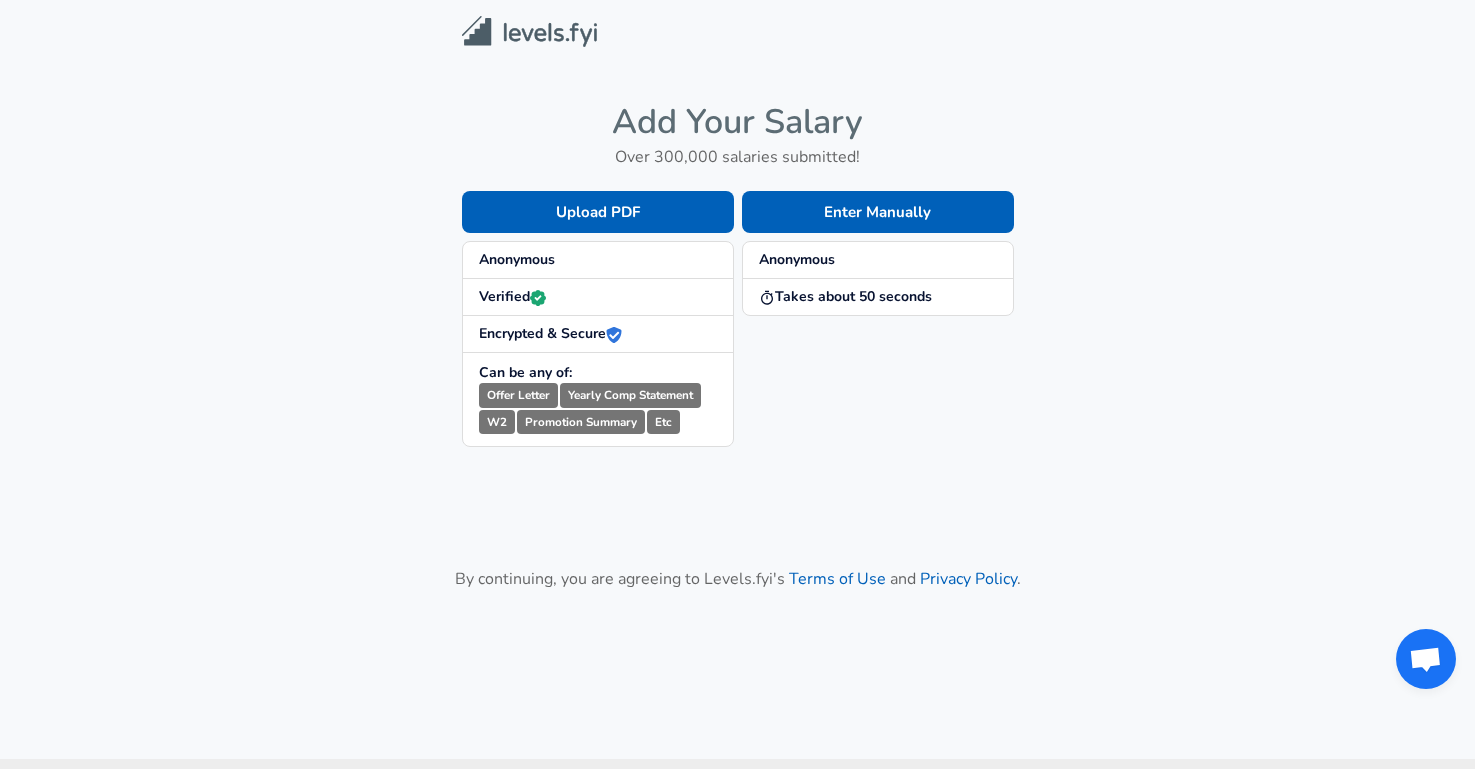 scroll, scrollTop: 0, scrollLeft: 0, axis: both 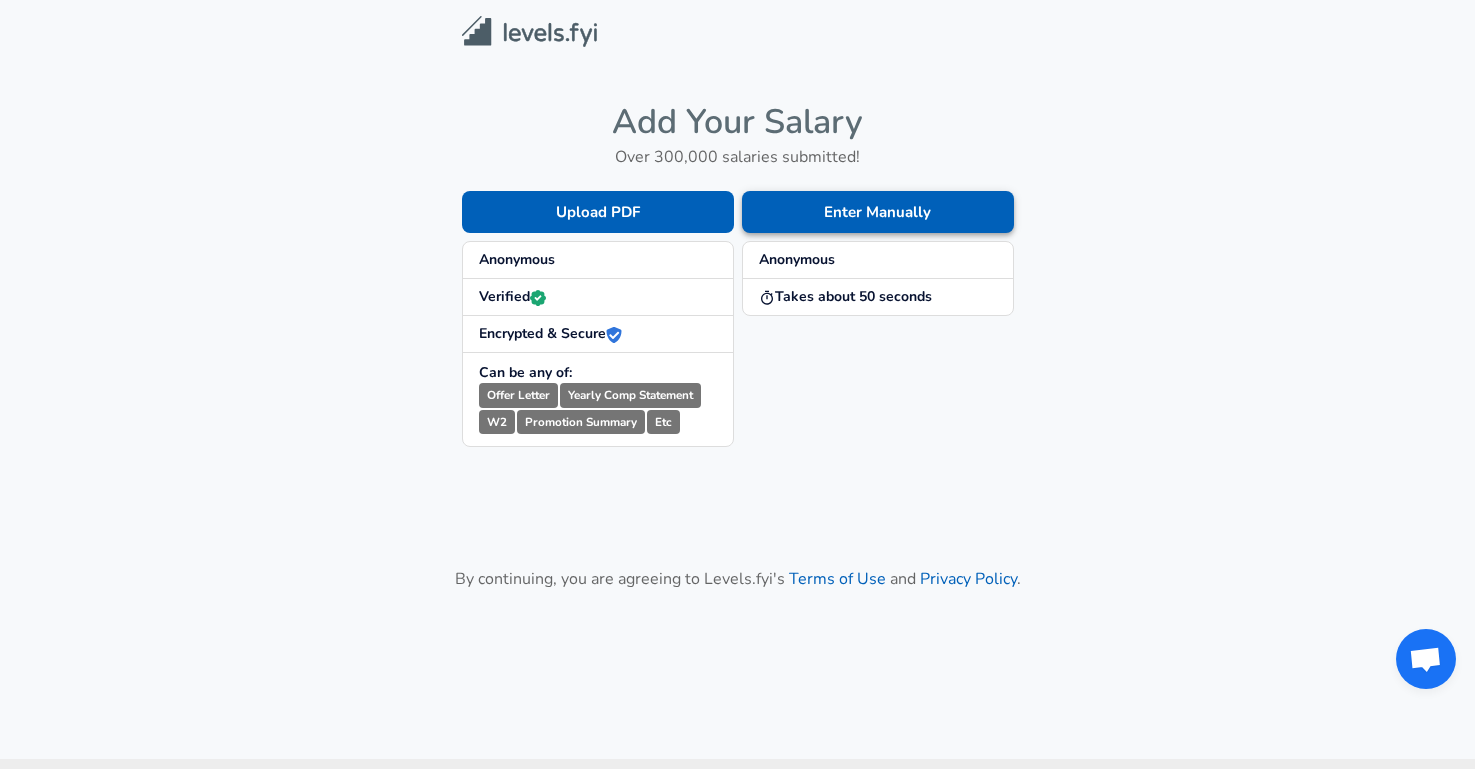 click on "Enter Manually" at bounding box center [878, 212] 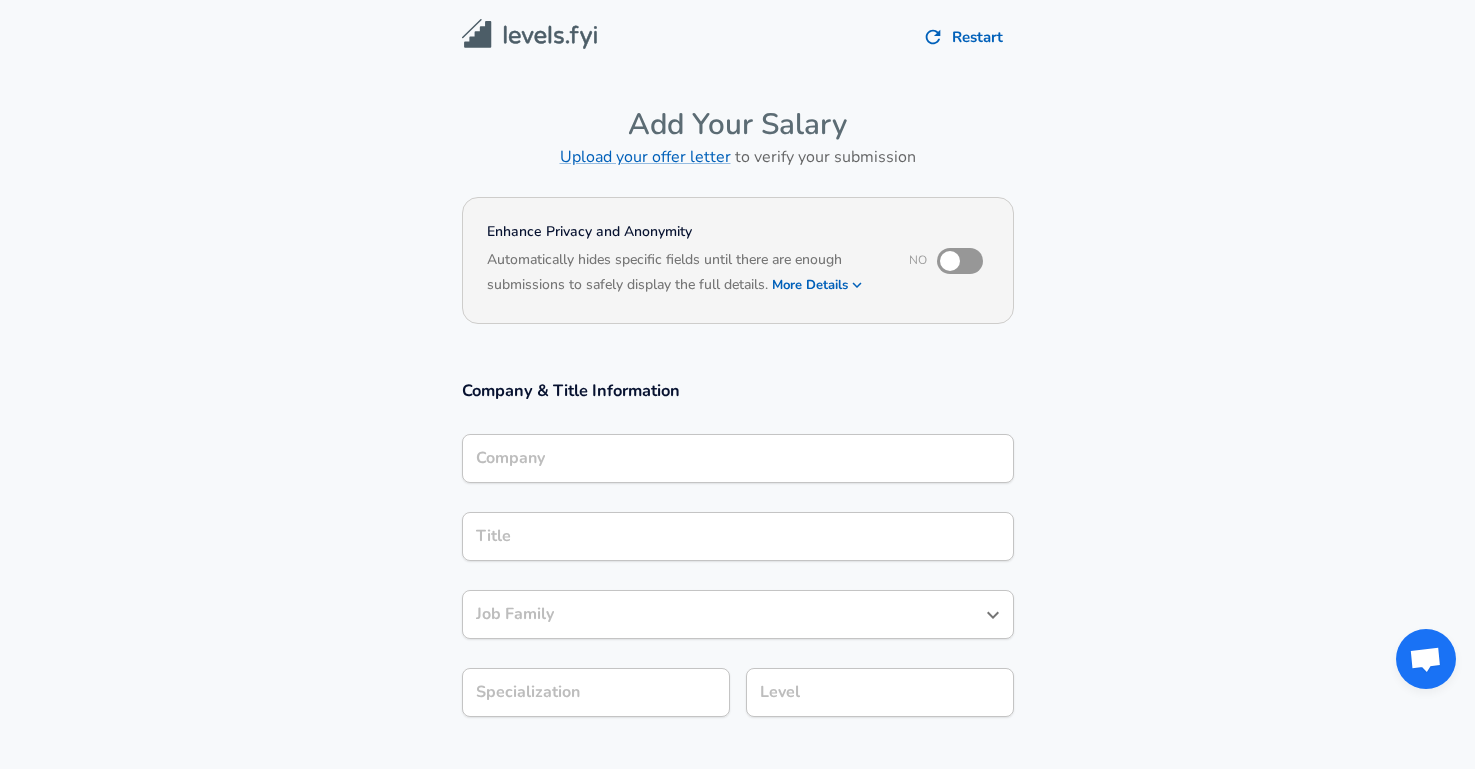 scroll, scrollTop: 364, scrollLeft: 0, axis: vertical 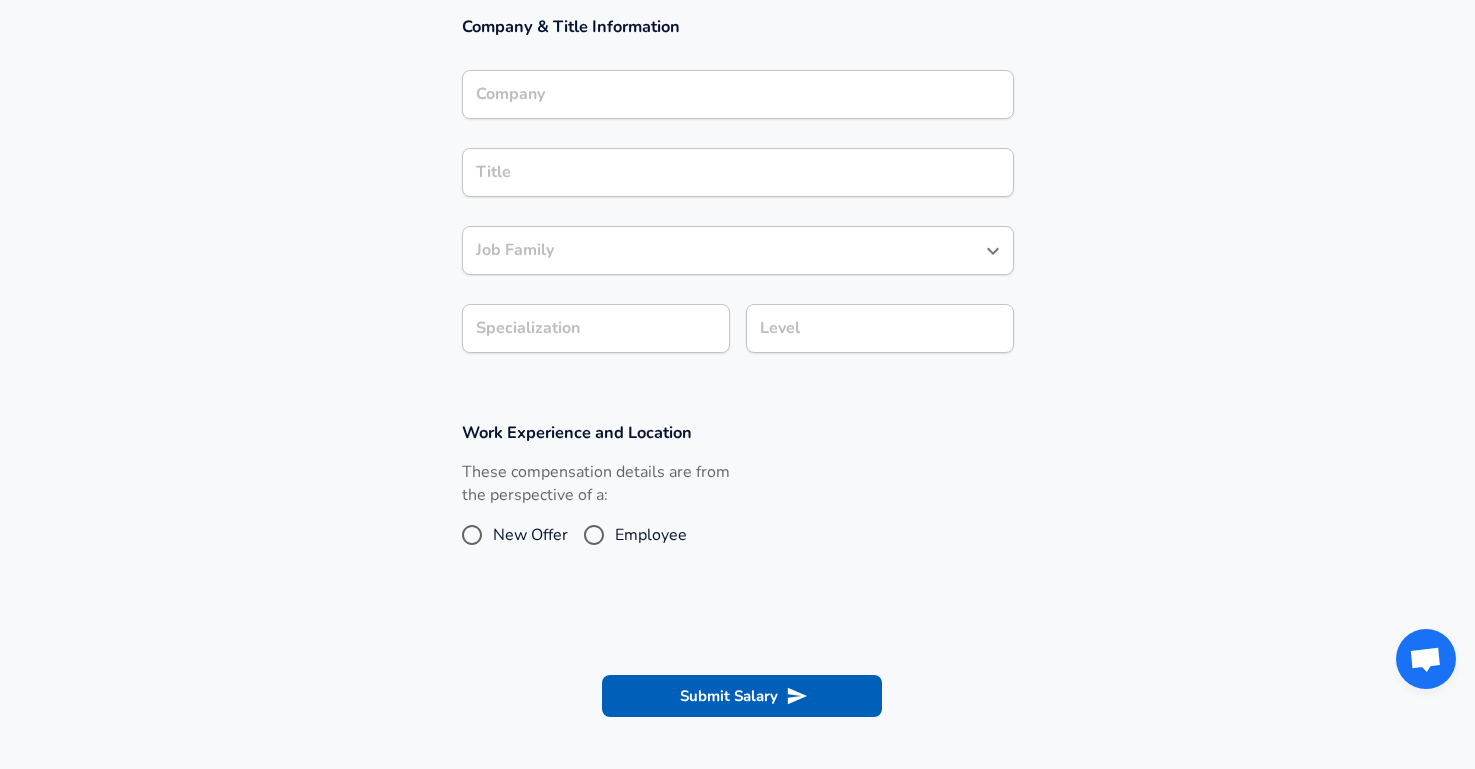click on "Company" at bounding box center (738, 94) 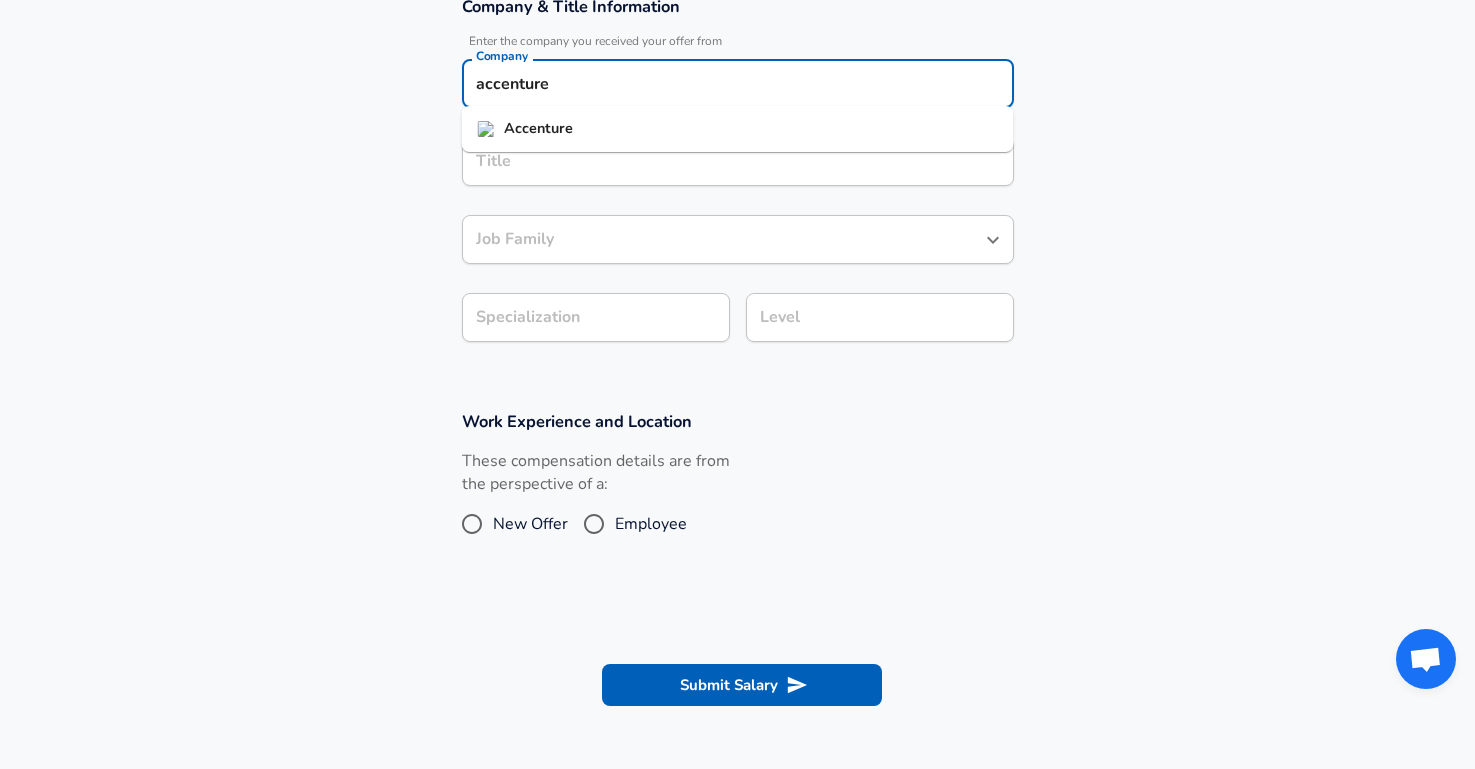 click on "Accenture" at bounding box center [738, 129] 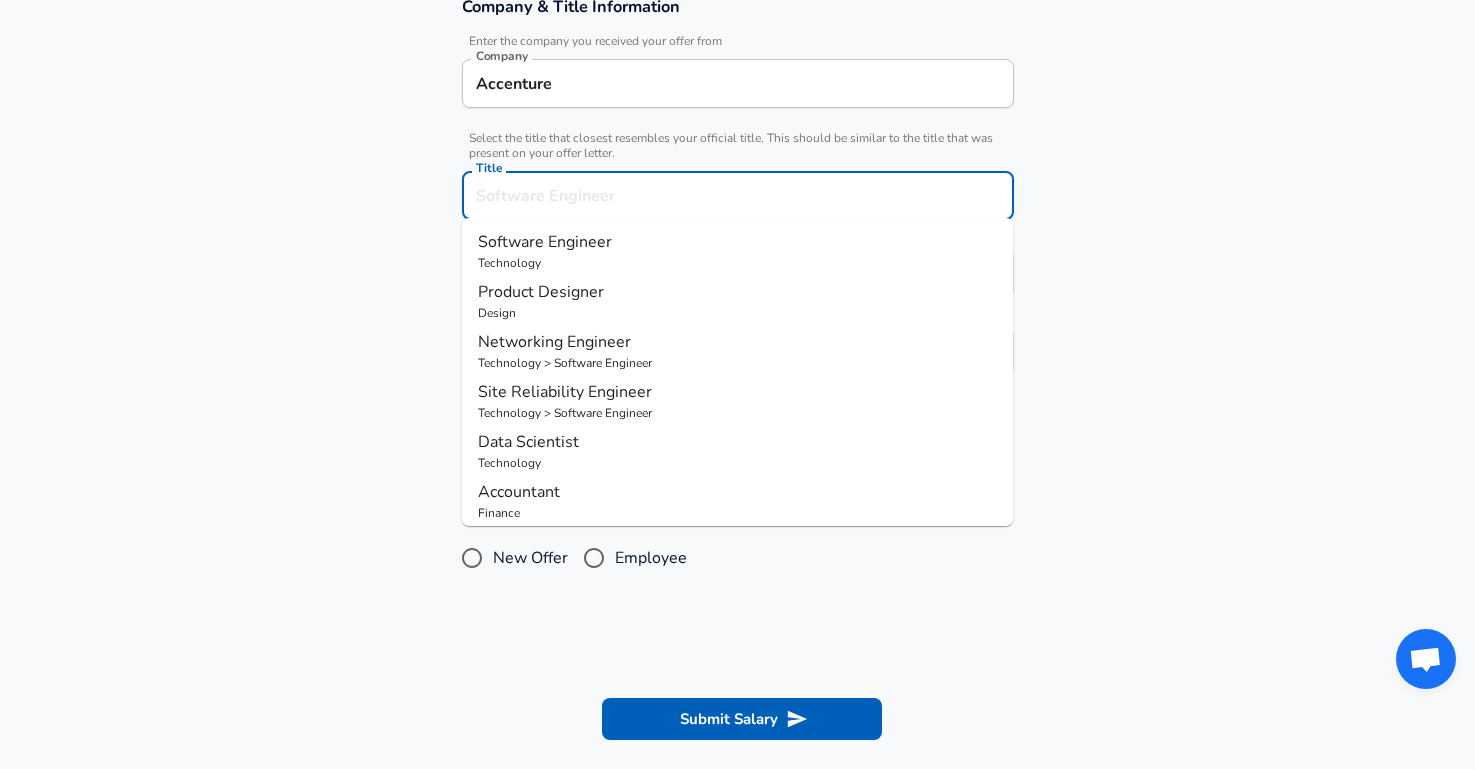 scroll, scrollTop: 424, scrollLeft: 0, axis: vertical 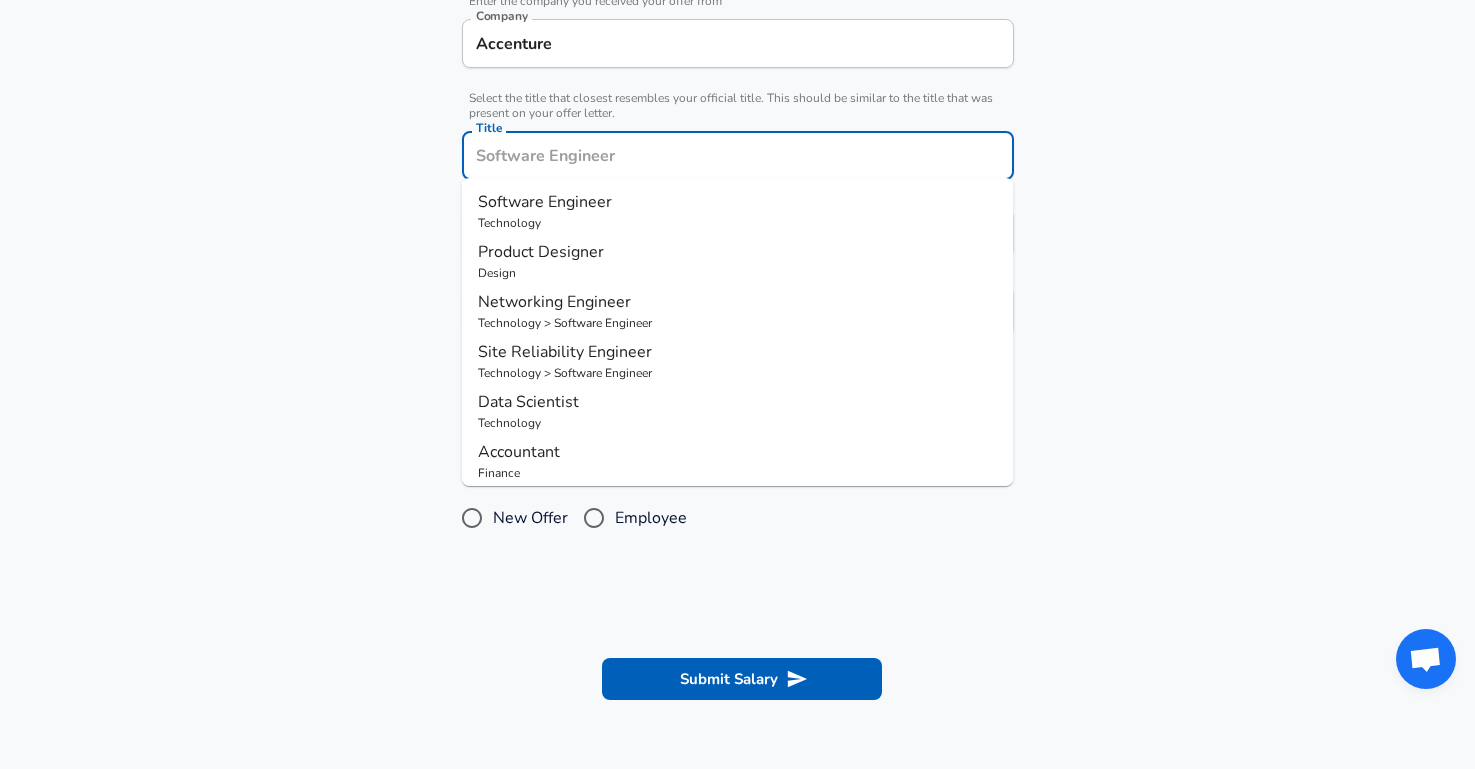 click on "Title" at bounding box center [738, 155] 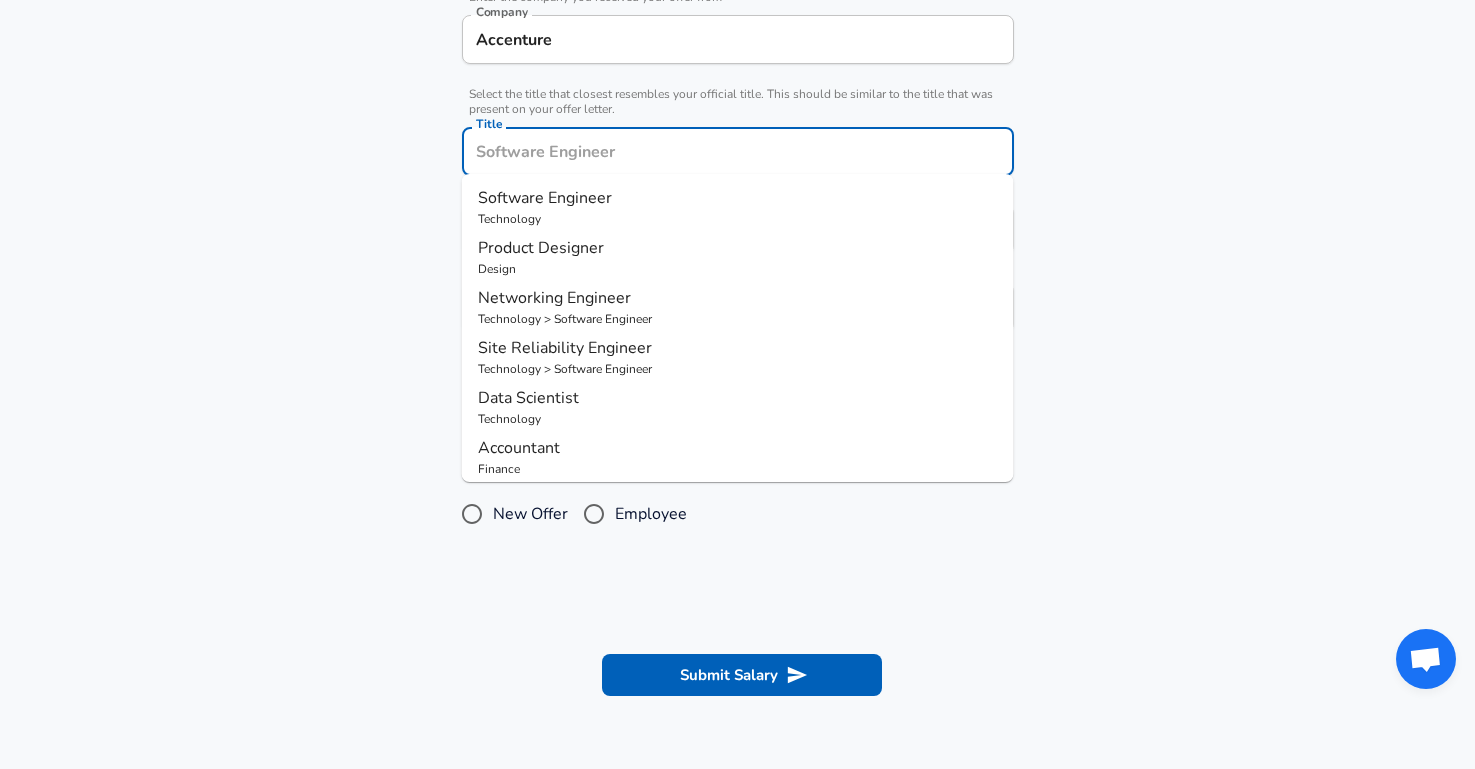 scroll, scrollTop: 432, scrollLeft: 0, axis: vertical 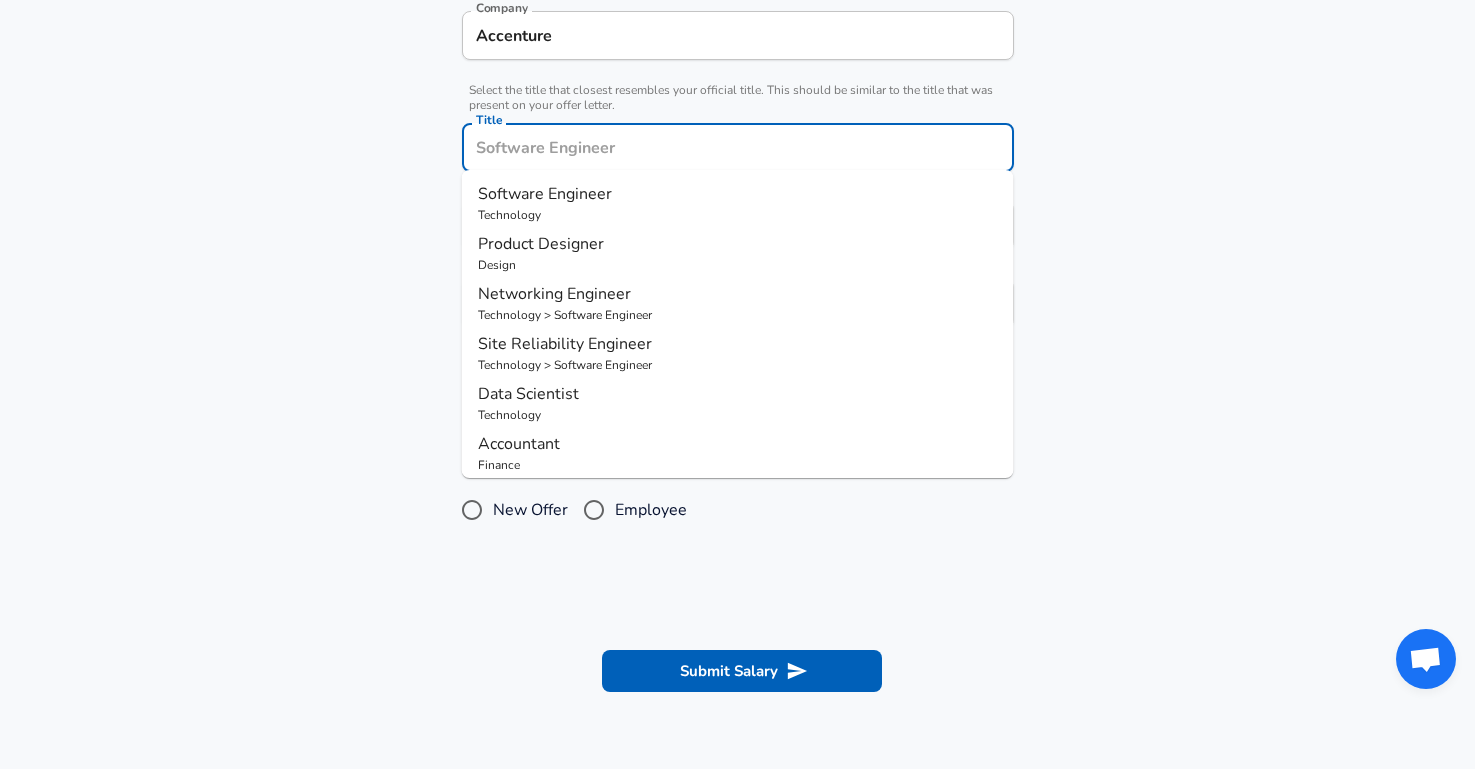 click on "Product Designer" at bounding box center (541, 244) 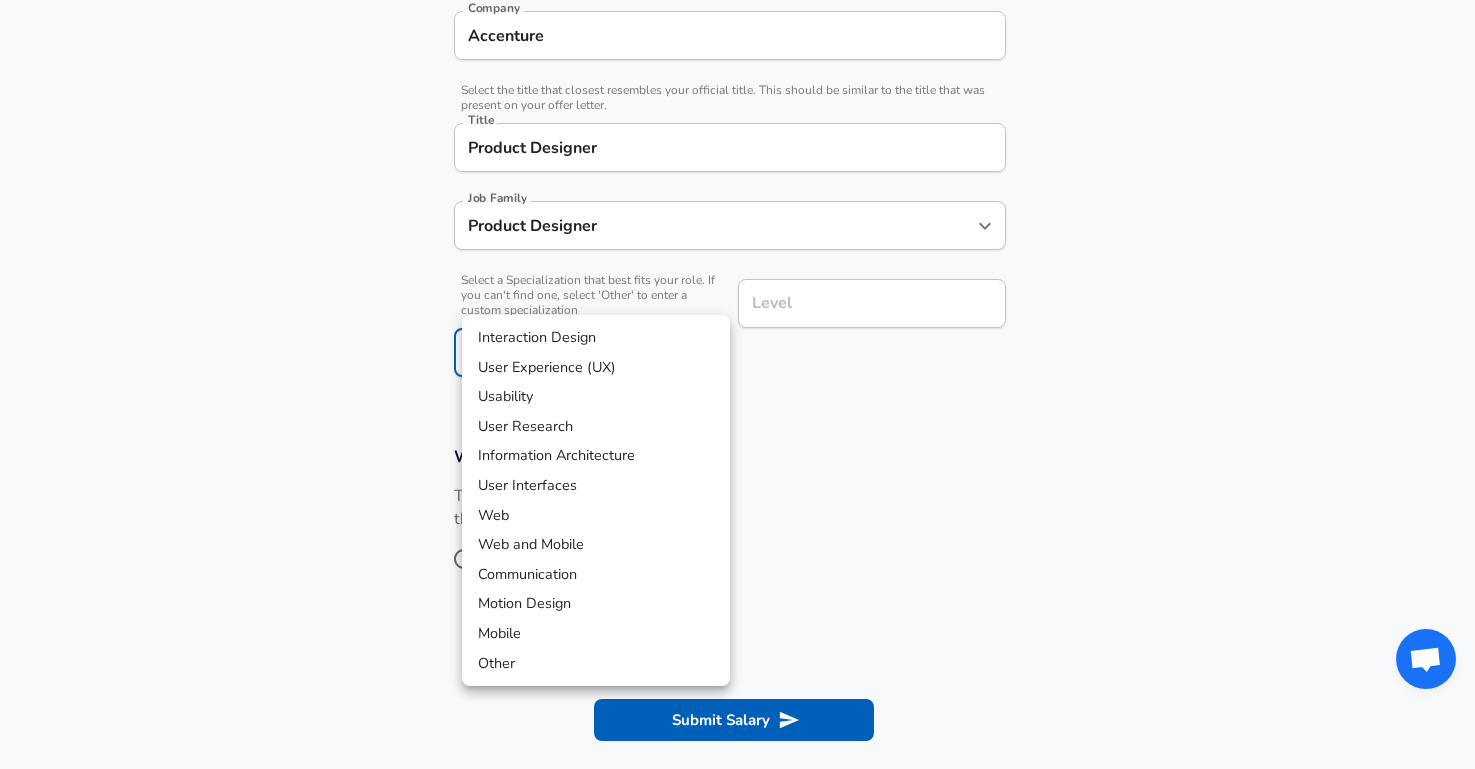 scroll, scrollTop: 492, scrollLeft: 0, axis: vertical 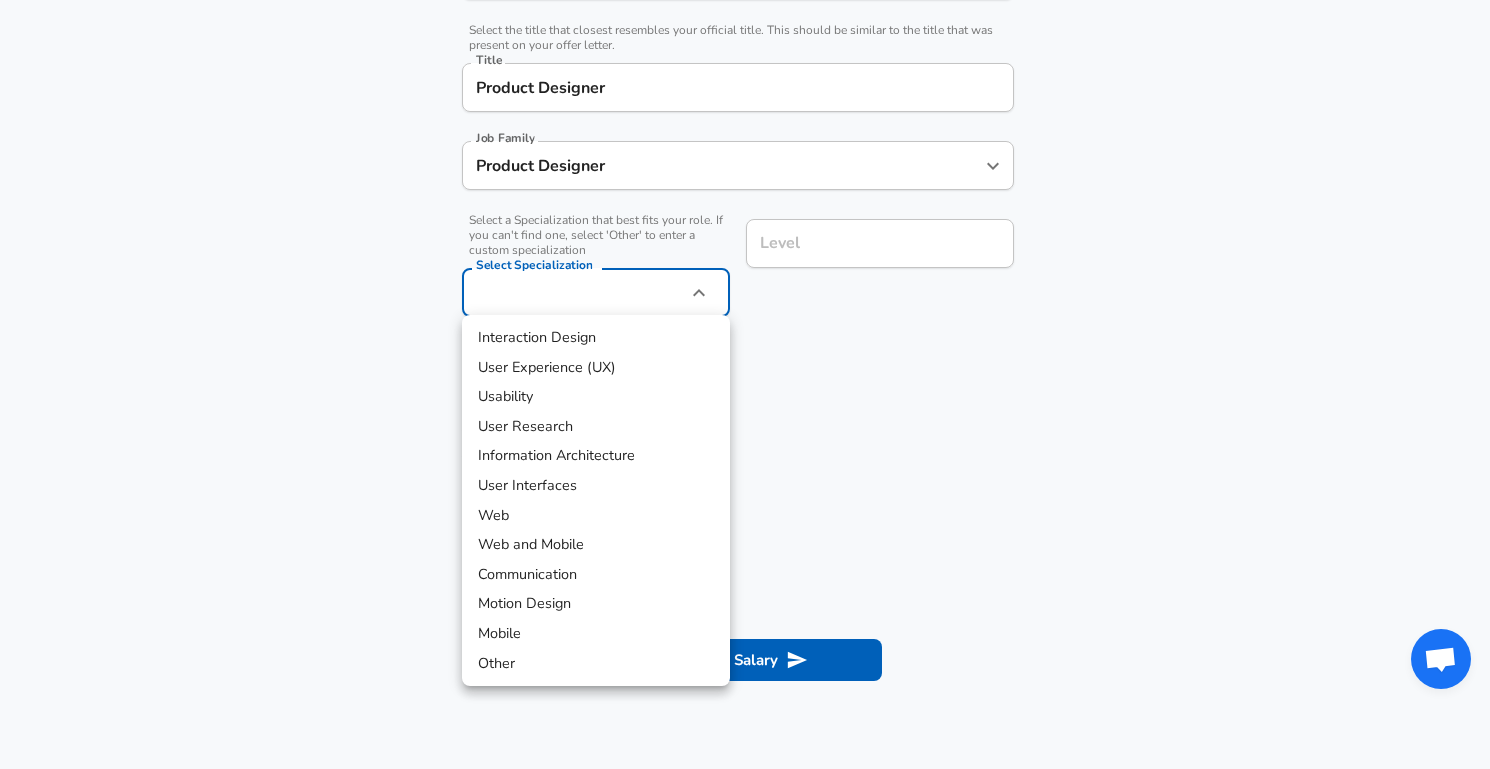 click on "Restart Add Your Salary Upload your offer letter to verify your submission Enhance Privacy and Anonymity No Automatically hides specific fields until there are enough submissions to safely display the full details. More Details Based on your submission and the data points that we have already collected, we will automatically hide and anonymize specific fields if there aren't enough data points to remain sufficiently anonymous. Company & Title Information Enter the company you received your offer from Company Accenture Company Select the title that closest resembles your official title. This should be similar to the title that was present on your offer letter. Title Product Designer Title Job Family Product Designer Job Family Select a Specialization that best fits your role. If you can't find one, select 'Other' to enter a custom specialization Select Specialization Select Specialization Level Level Work Experience and Location These compensation details are from the perspective of a: New Offer" at bounding box center (745, -108) 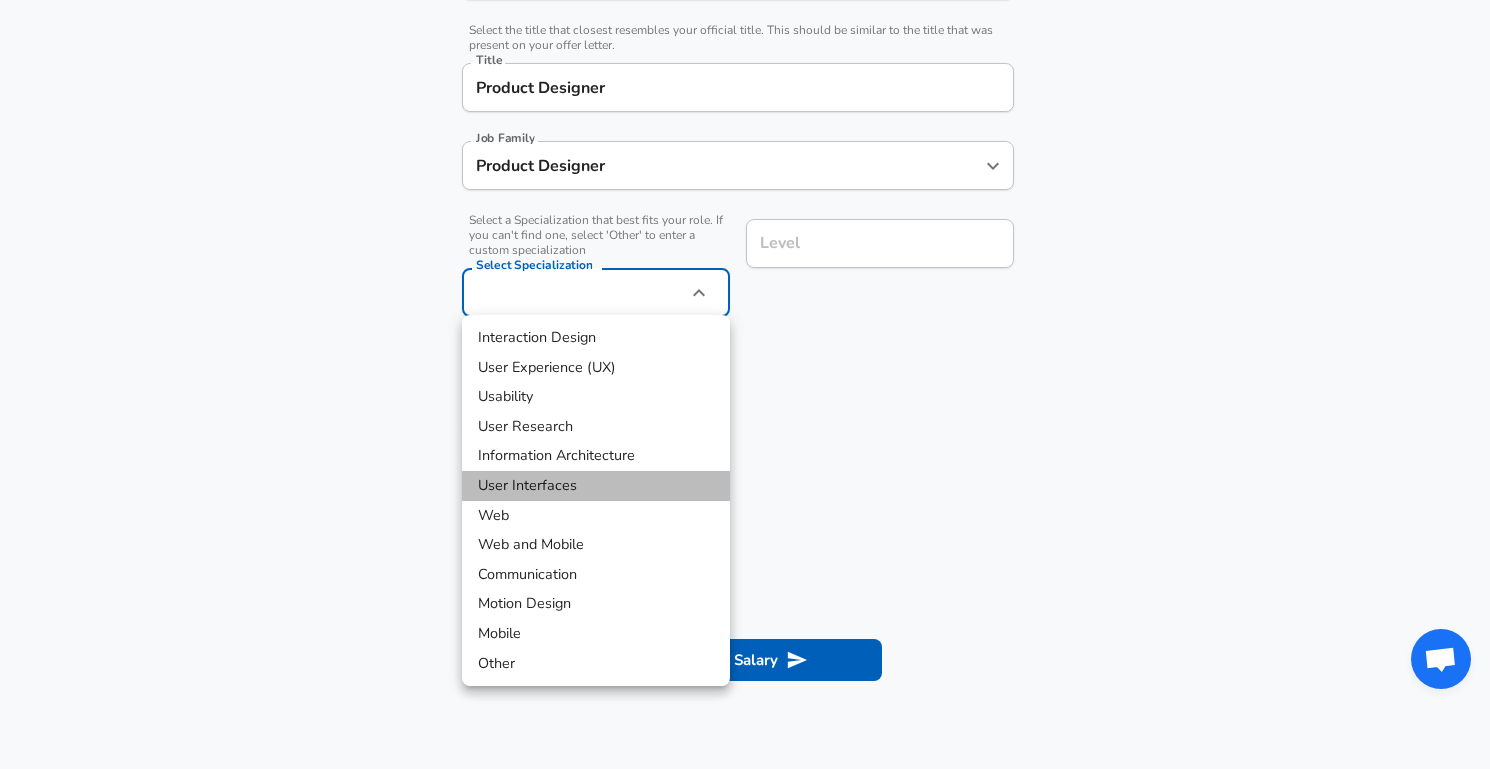 click on "User Interfaces" at bounding box center [596, 486] 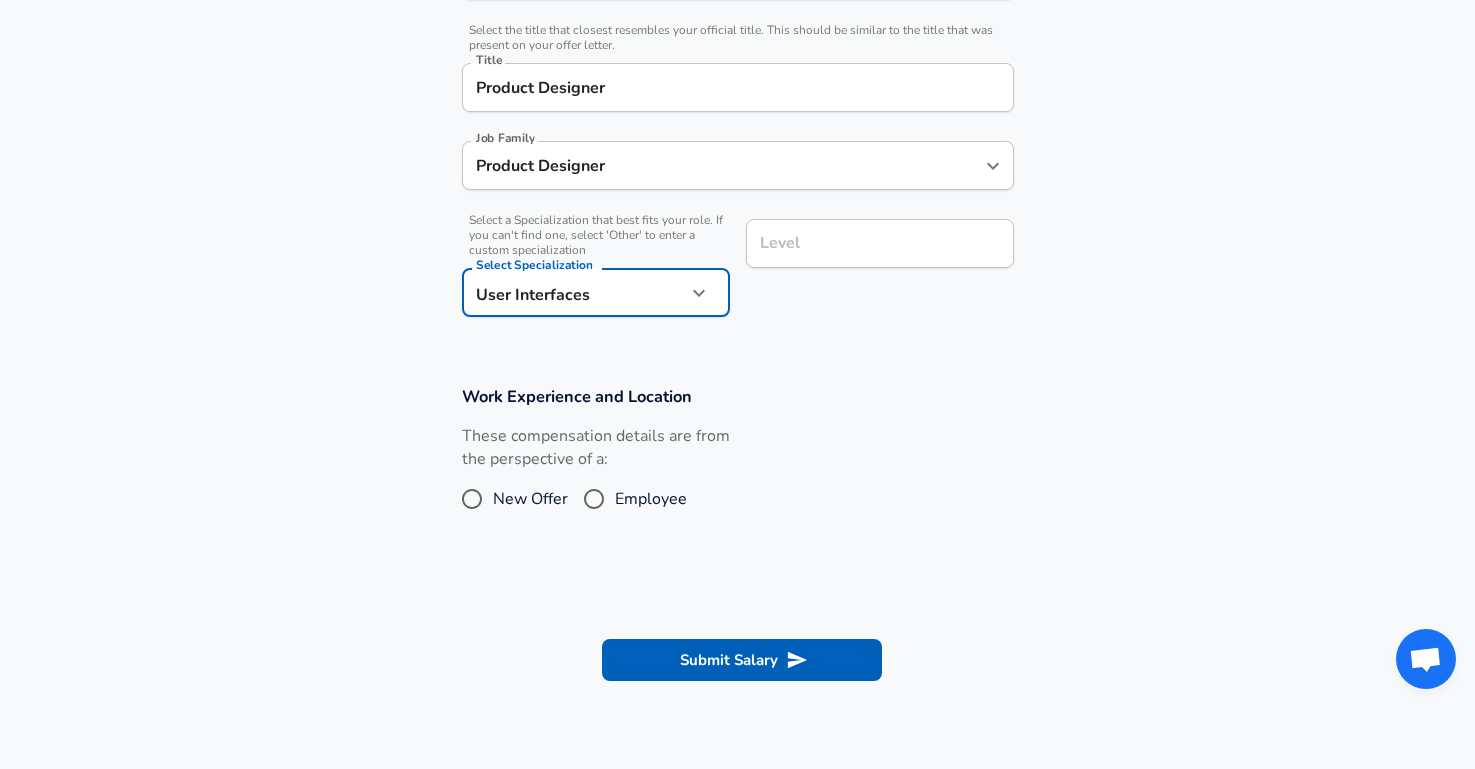 scroll, scrollTop: 532, scrollLeft: 0, axis: vertical 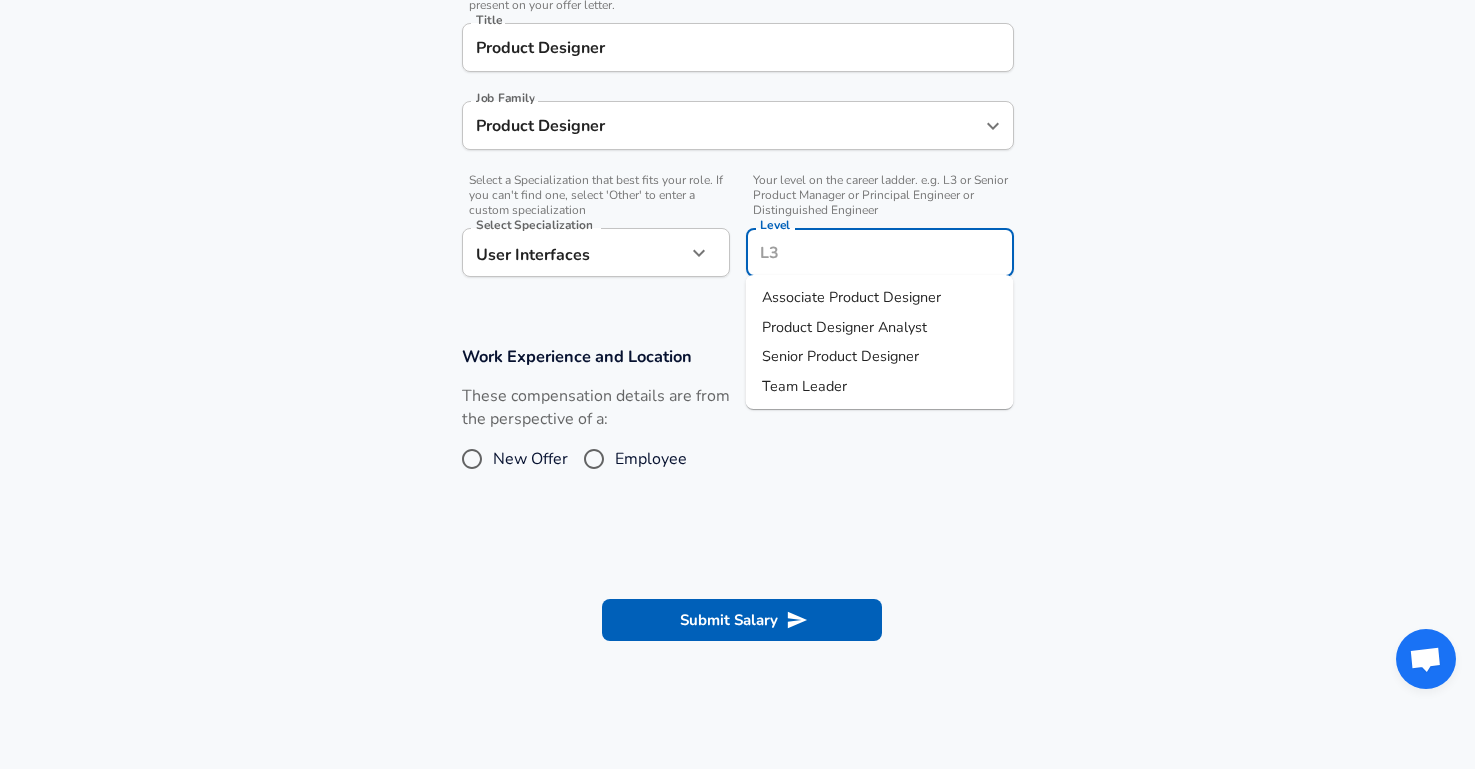 click on "Level" at bounding box center [880, 252] 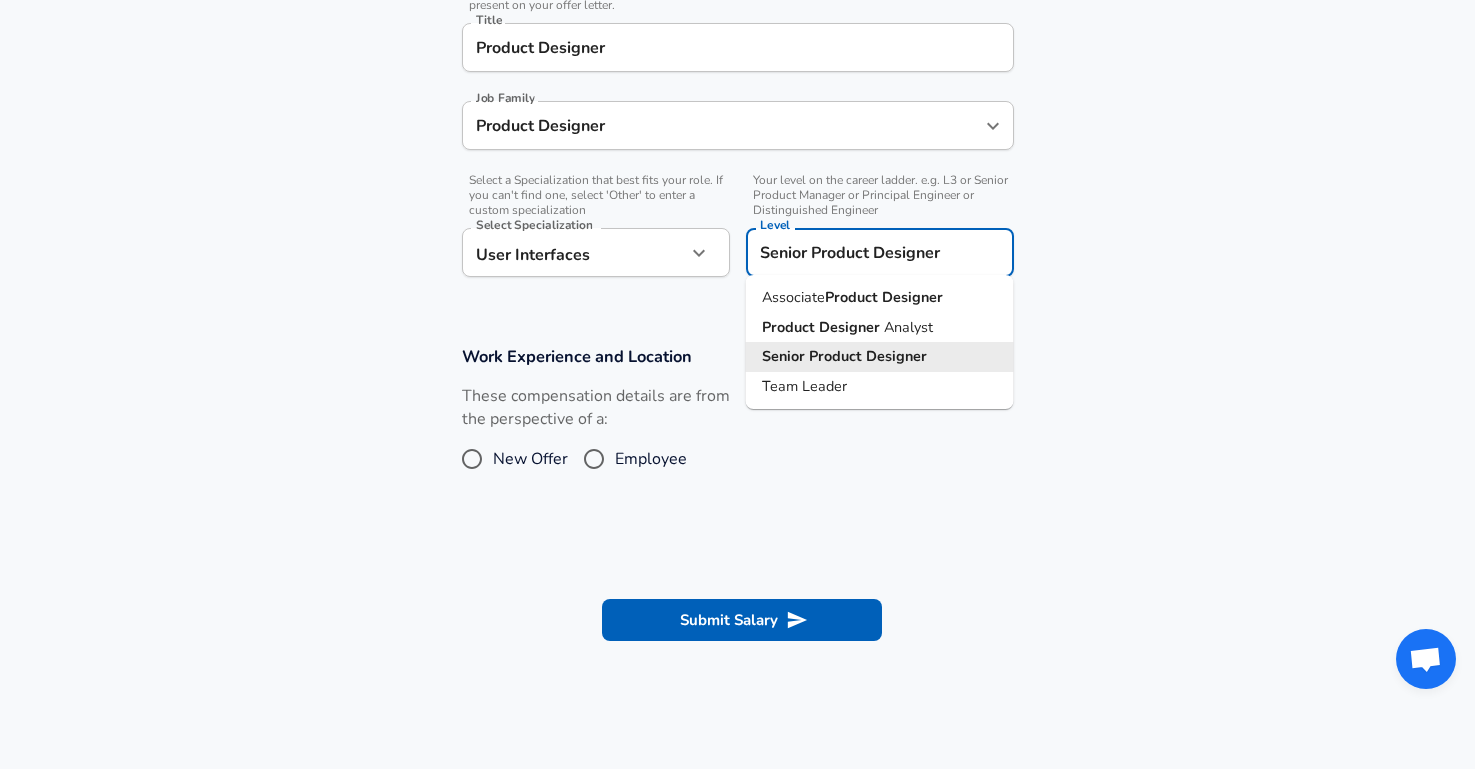 click on "Senior Product Designer" at bounding box center (880, 252) 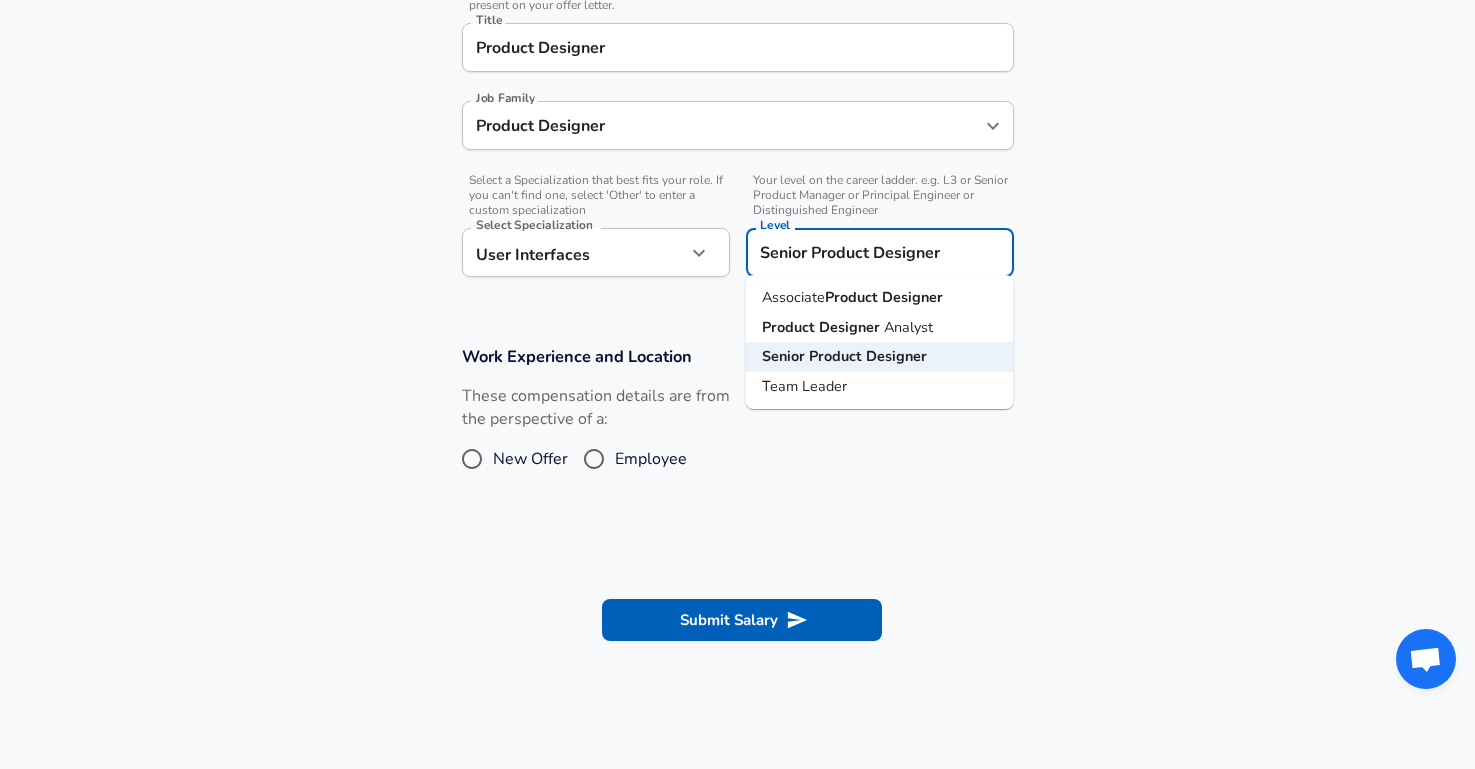 click on "Work Experience and Location These compensation details are from the perspective of a: New Offer Employee" at bounding box center (737, 422) 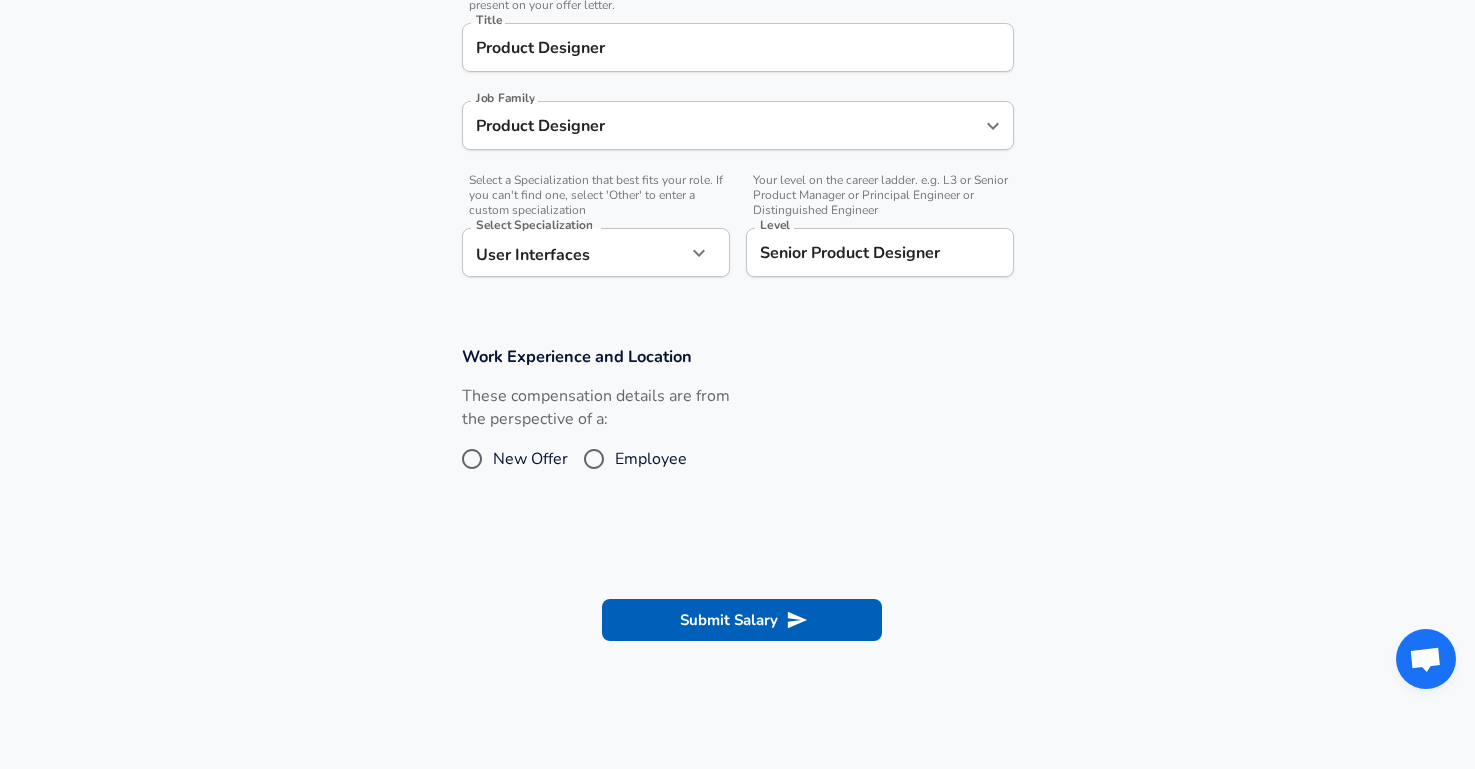 click on "New Offer" at bounding box center (530, 459) 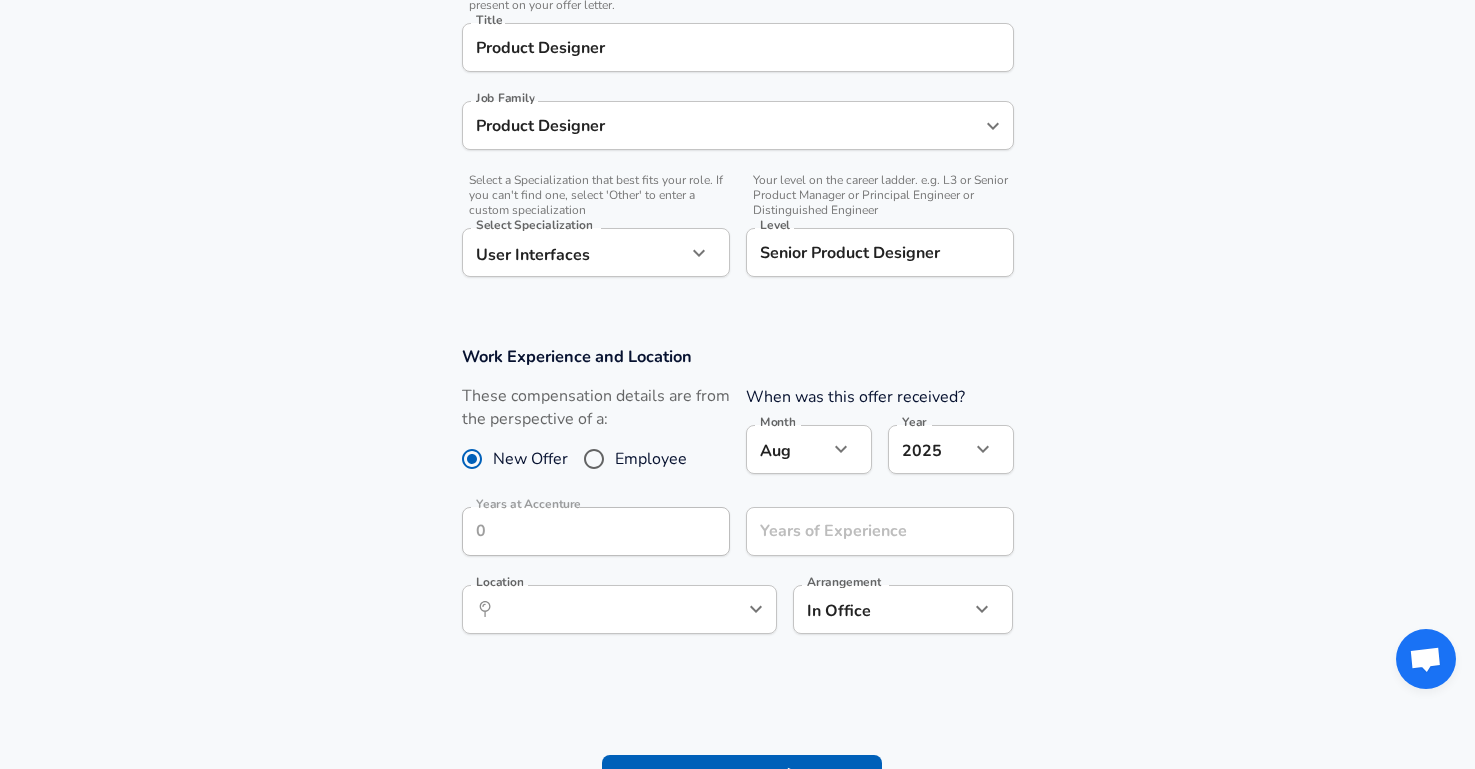 click on "Employee" at bounding box center (594, 459) 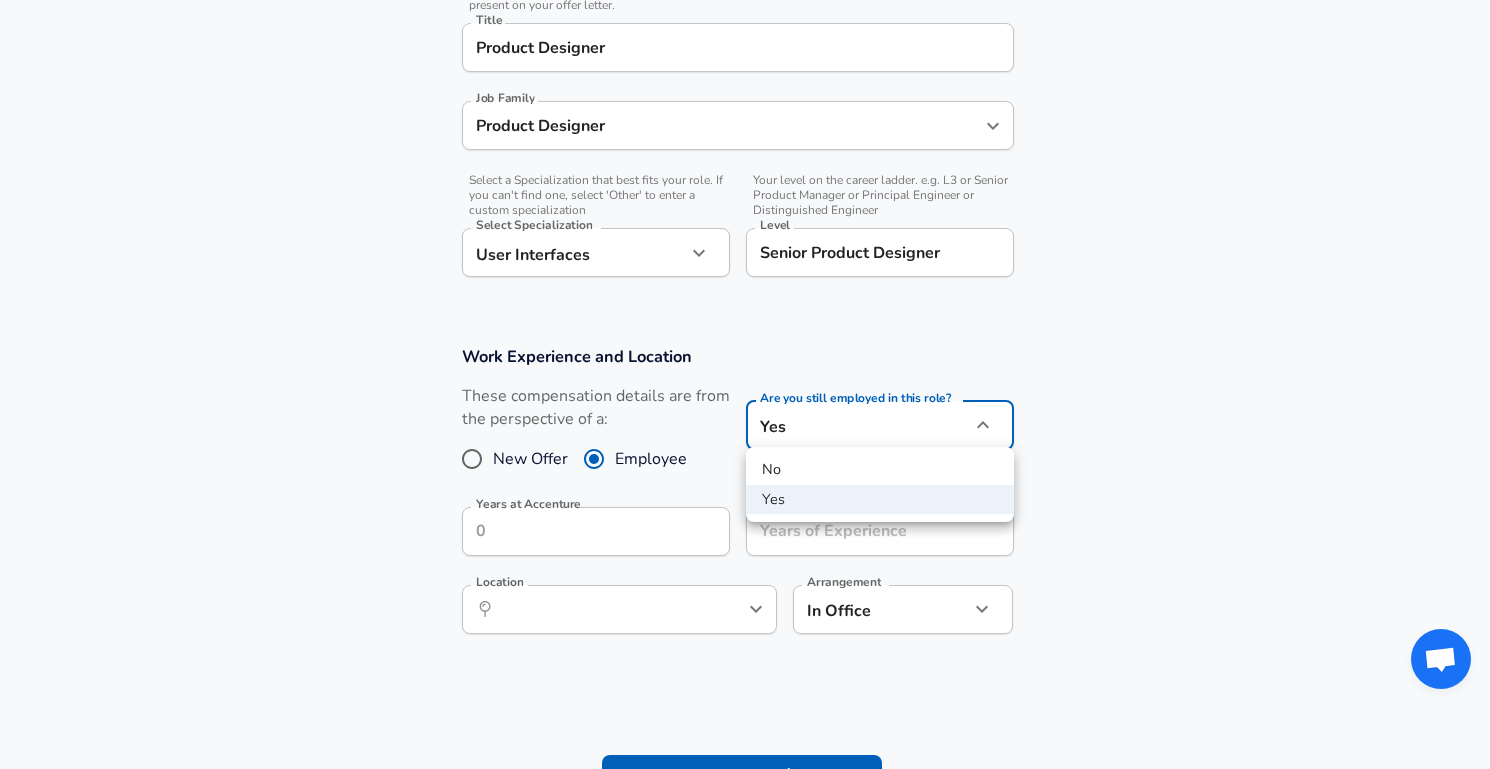 click on "Restart Add Your Salary Upload your offer letter to verify your submission Enhance Privacy and Anonymity No Automatically hides specific fields until there are enough submissions to safely display the full details. More Details Based on your submission and the data points that we have already collected, we will automatically hide and anonymize specific fields if there aren't enough data points to remain sufficiently anonymous. Company & Title Information Enter the company you received your offer from Company Accenture Company Select the title that closest resembles your official title. This should be similar to the title that was present on your offer letter. Title Product Designer Title Job Family Product Designer Job Family Select a Specialization that best fits your role. If you can't find one, select 'Other' to enter a custom specialization Select Specialization User Interfaces User Interfaces Select Specialization Level Senior Product Designer Level Work Experience and Location New Offer Yes" at bounding box center [745, -148] 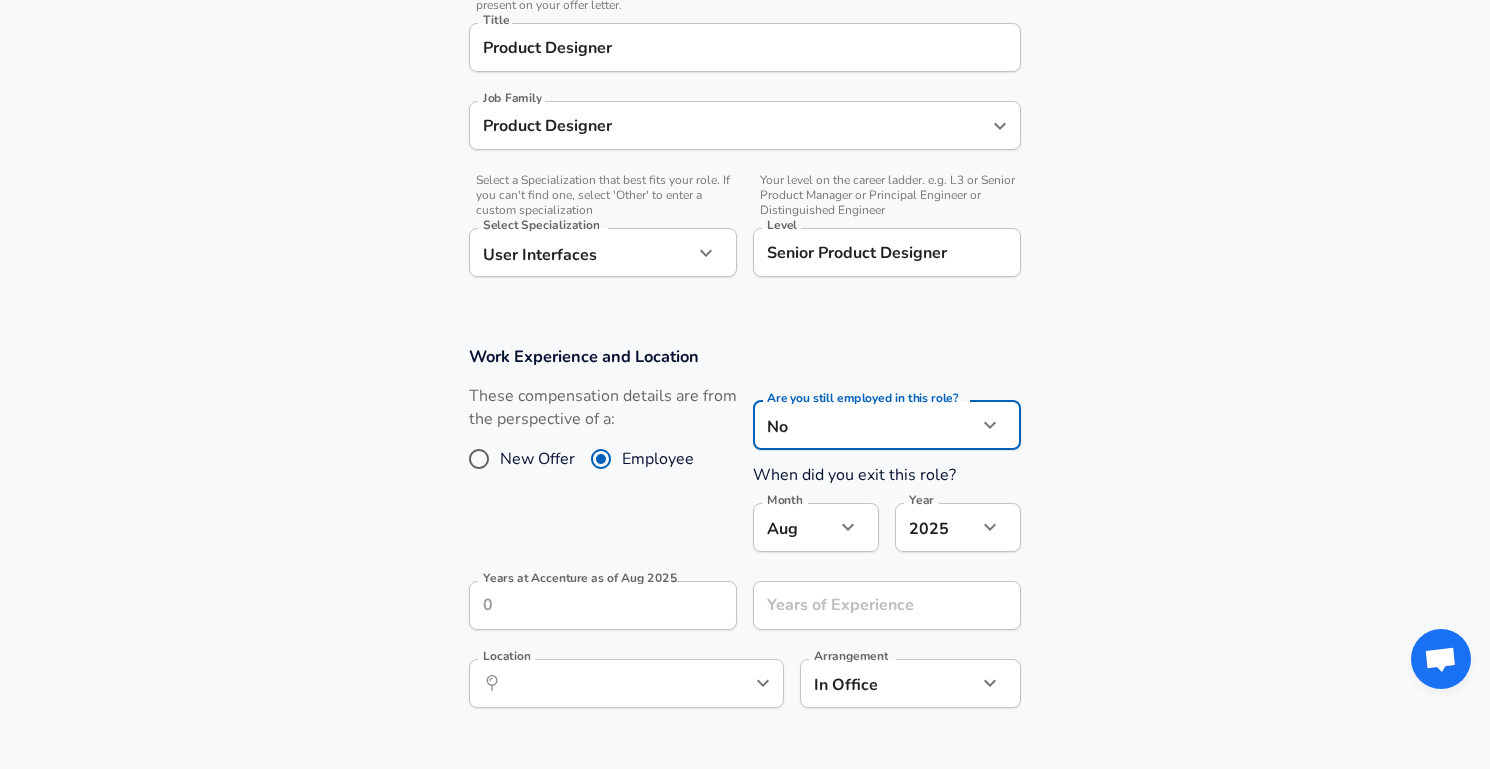 type on "no" 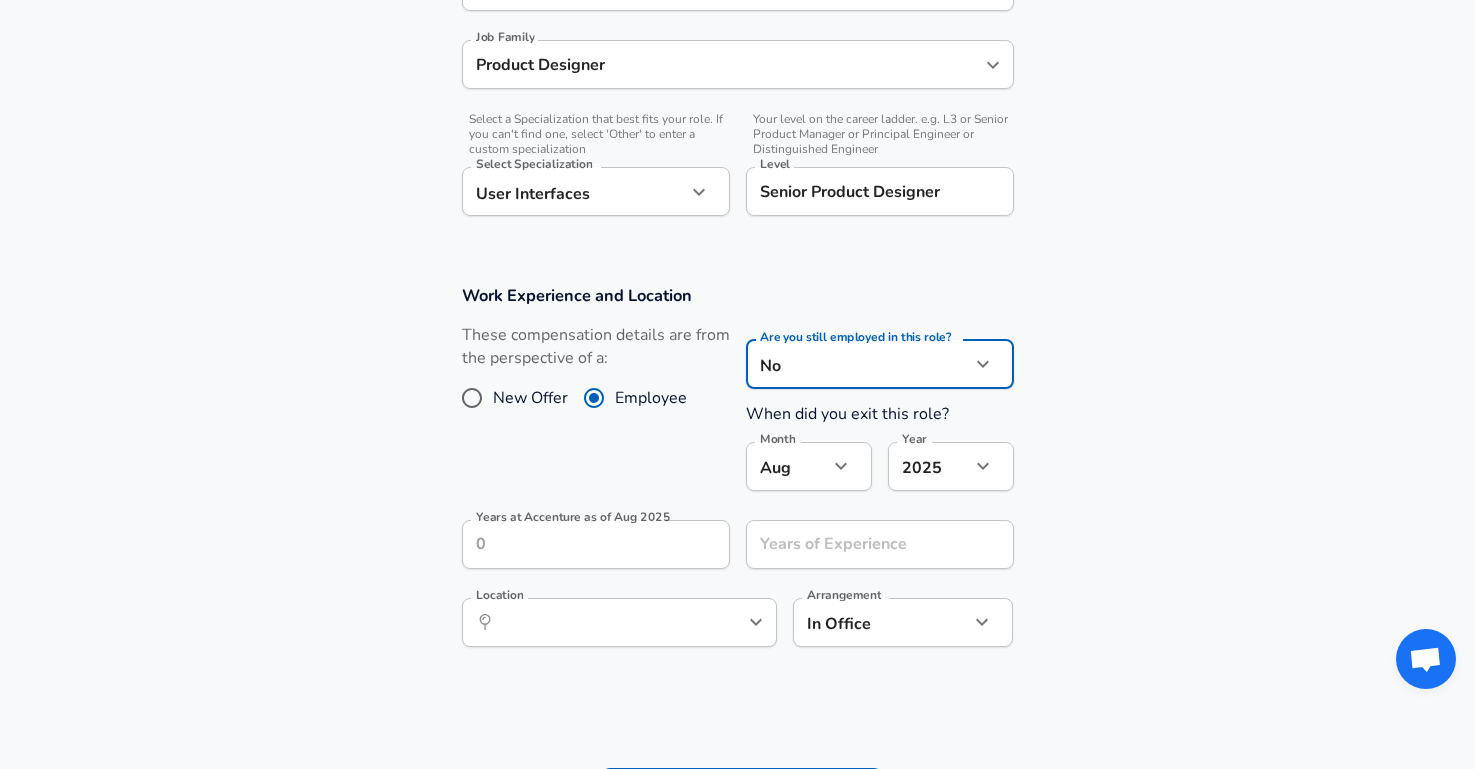 scroll, scrollTop: 597, scrollLeft: 0, axis: vertical 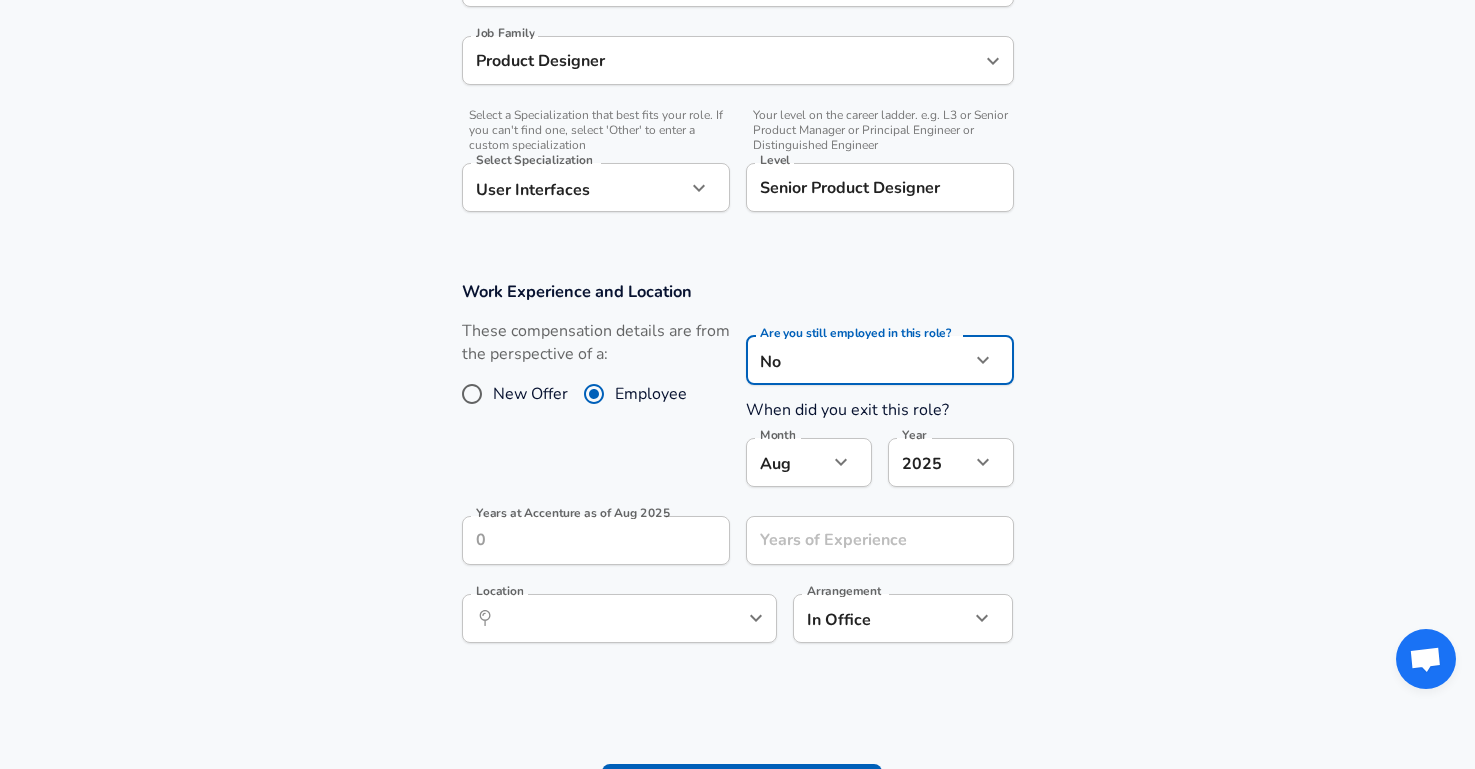 click on "Restart Add Your Salary Upload your offer letter to verify your submission Enhance Privacy and Anonymity No Automatically hides specific fields until there are enough submissions to safely display the full details. More Details Based on your submission and the data points that we have already collected, we will automatically hide and anonymize specific fields if there aren't enough data points to remain sufficiently anonymous. Company & Title Information Enter the company you received your offer from Company Accenture Company Select the title that closest resembles your official title. This should be similar to the title that was present on your offer letter. Title Product Designer Title Job Family Product Designer Job Family Select a Specialization that best fits your role. If you can't find one, select 'Other' to enter a custom specialization Select Specialization User Interfaces User Interfaces Select Specialization Level Senior Product Designer Level Work Experience and Location New Offer No 8" at bounding box center [737, -213] 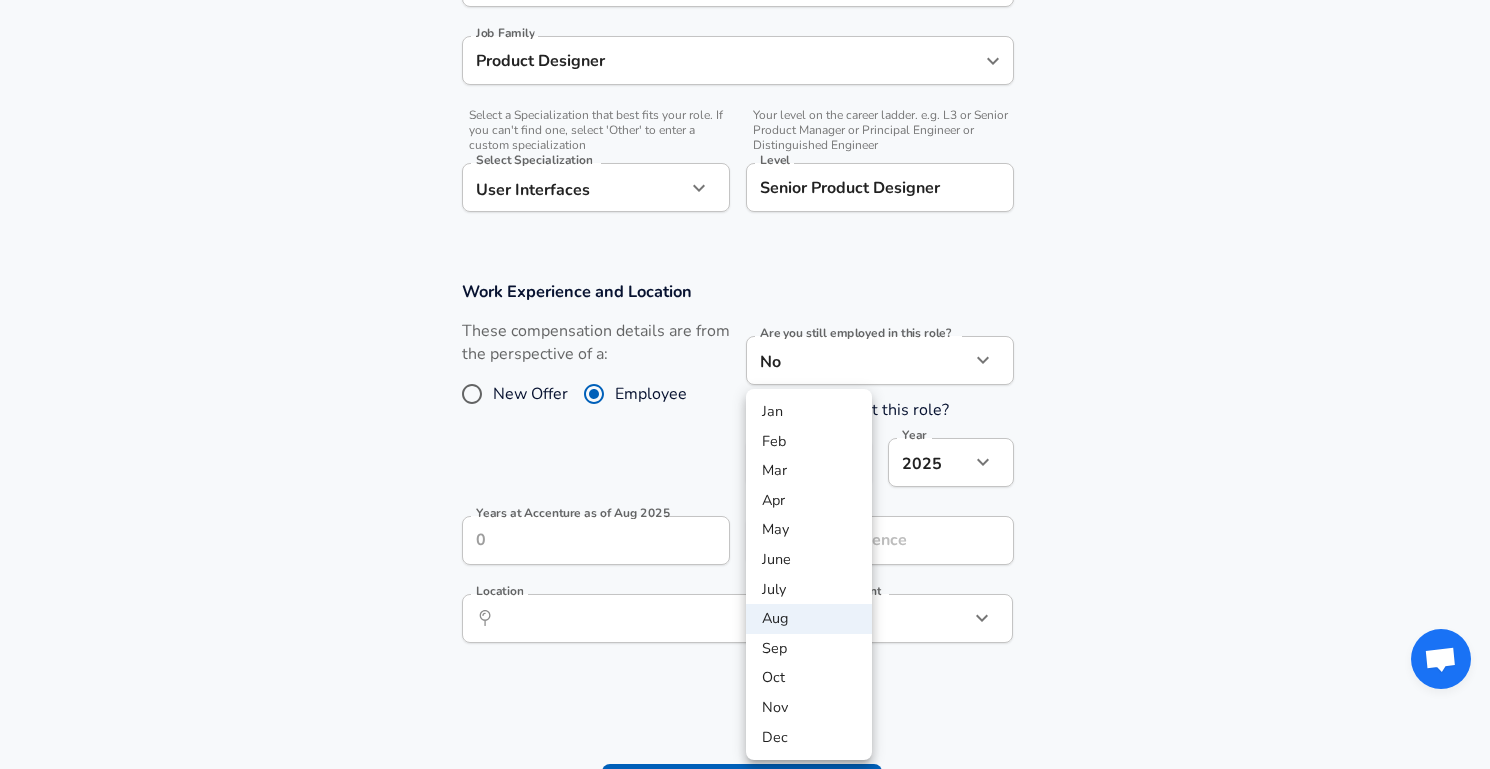 click on "Mar" at bounding box center (809, 471) 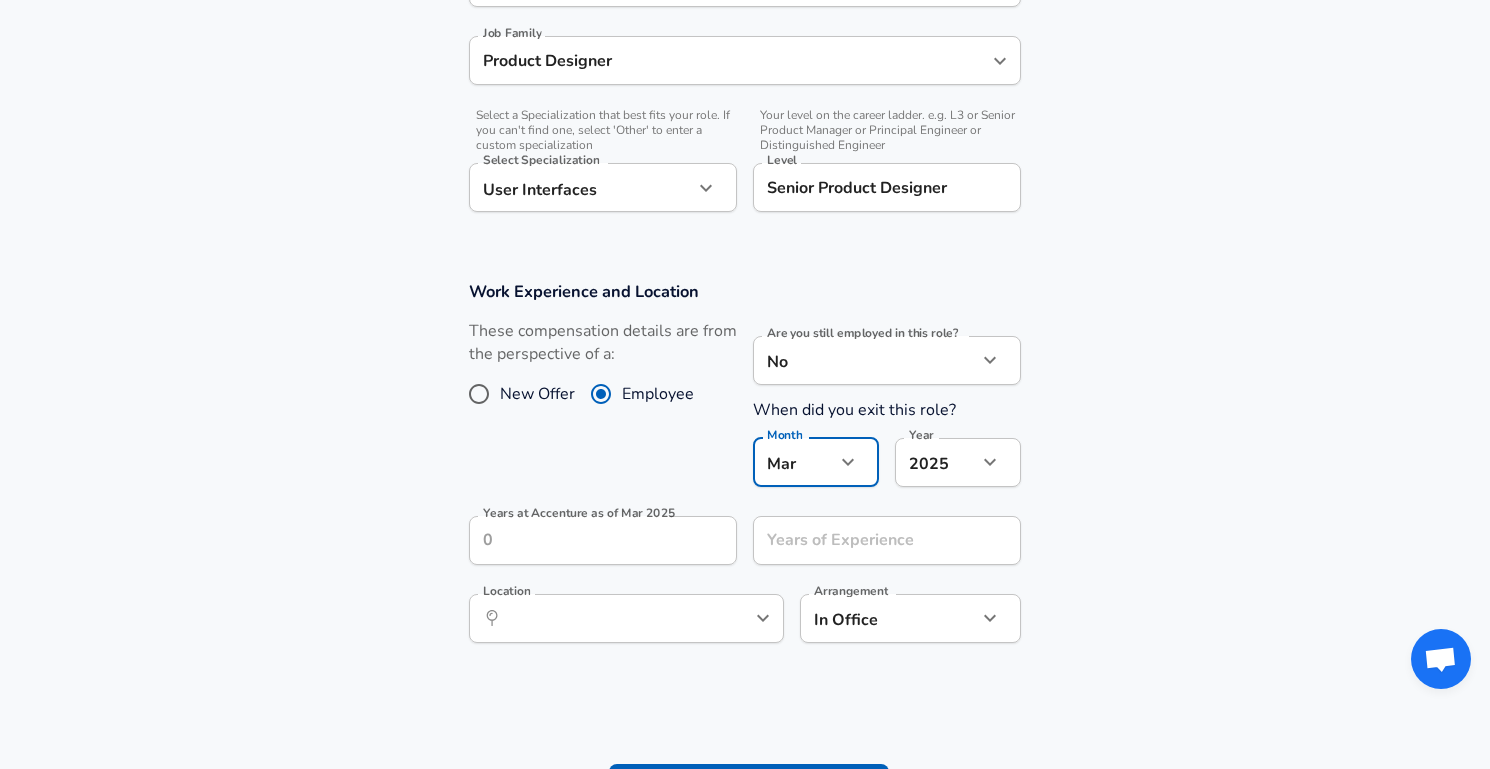 type on "3" 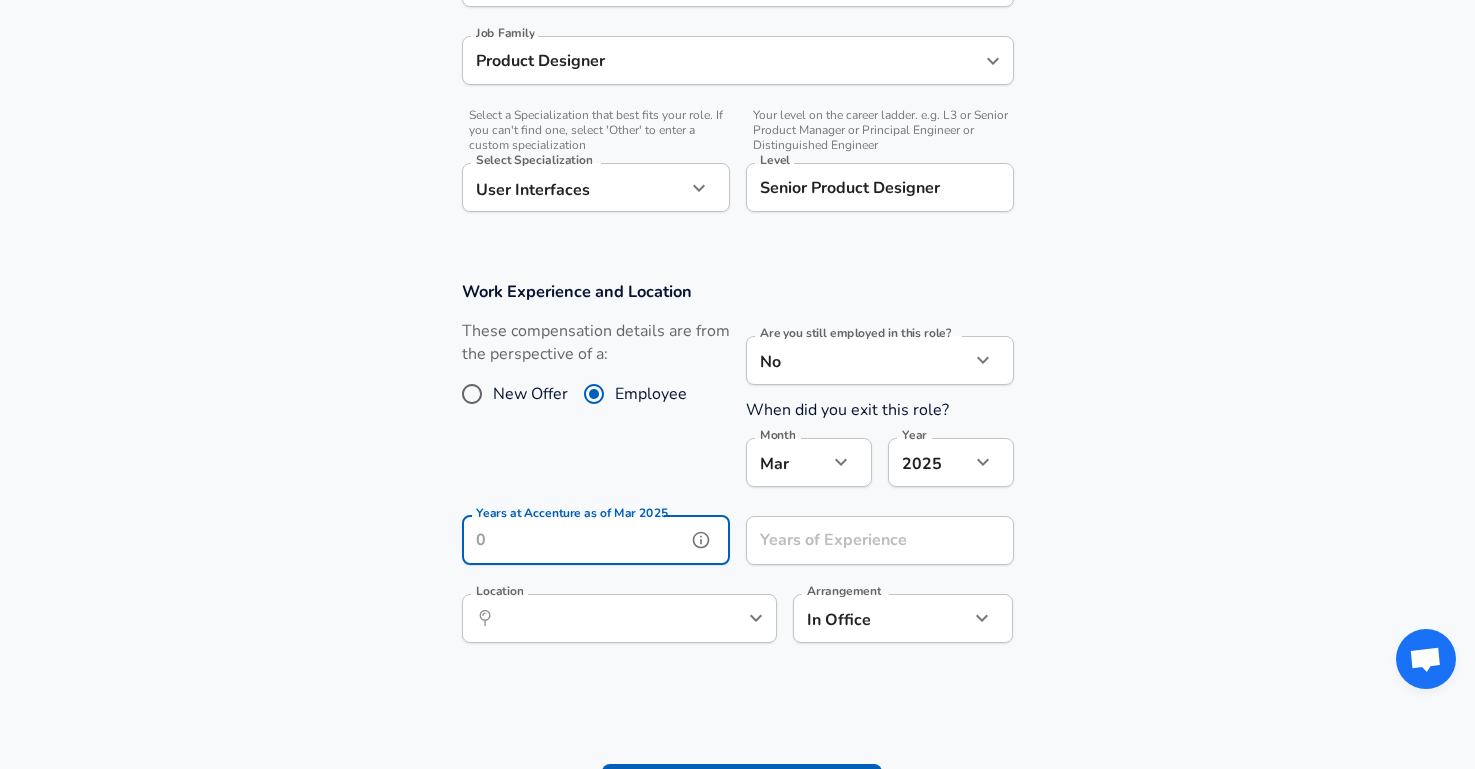 click on "Years at Accenture as of Mar 2025" at bounding box center (574, 540) 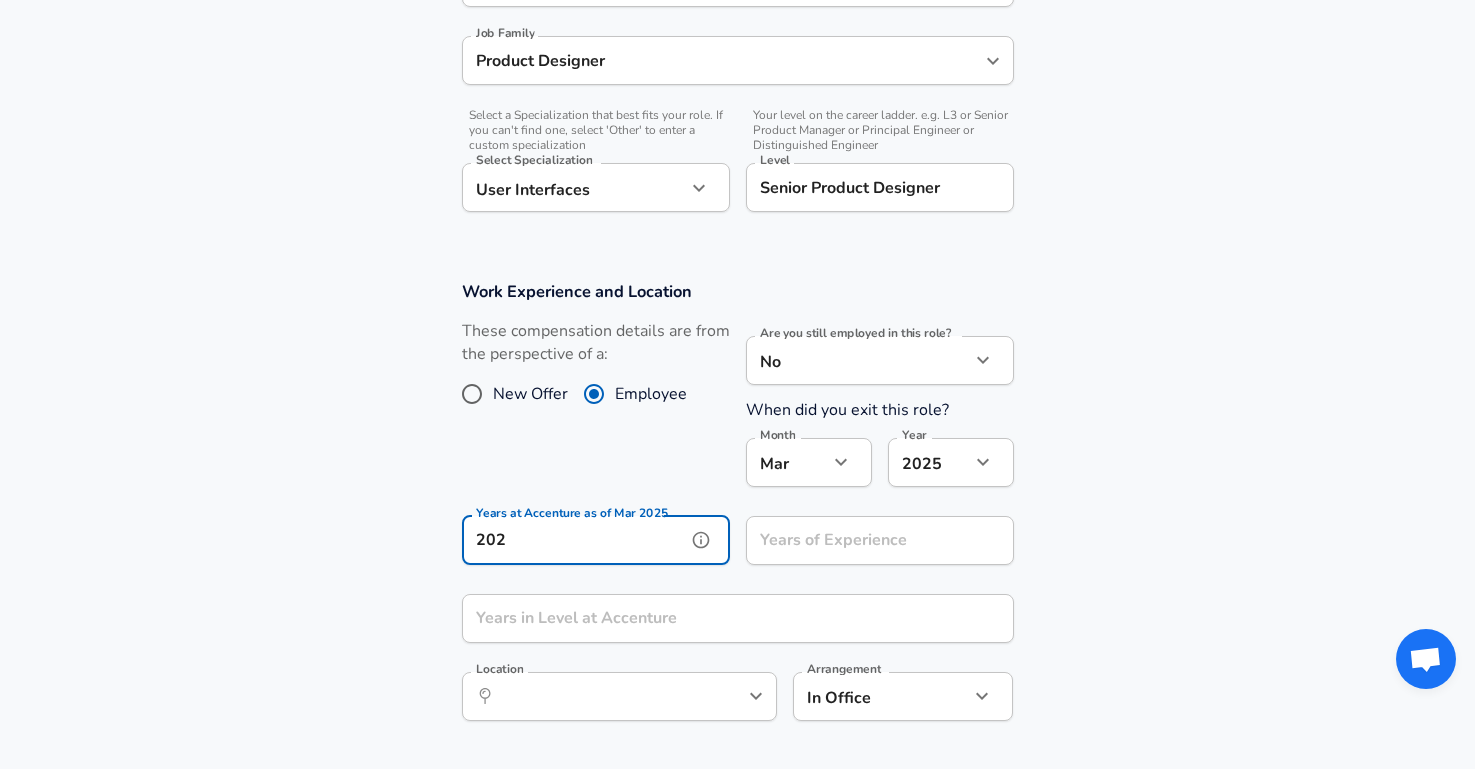 type on "2,022" 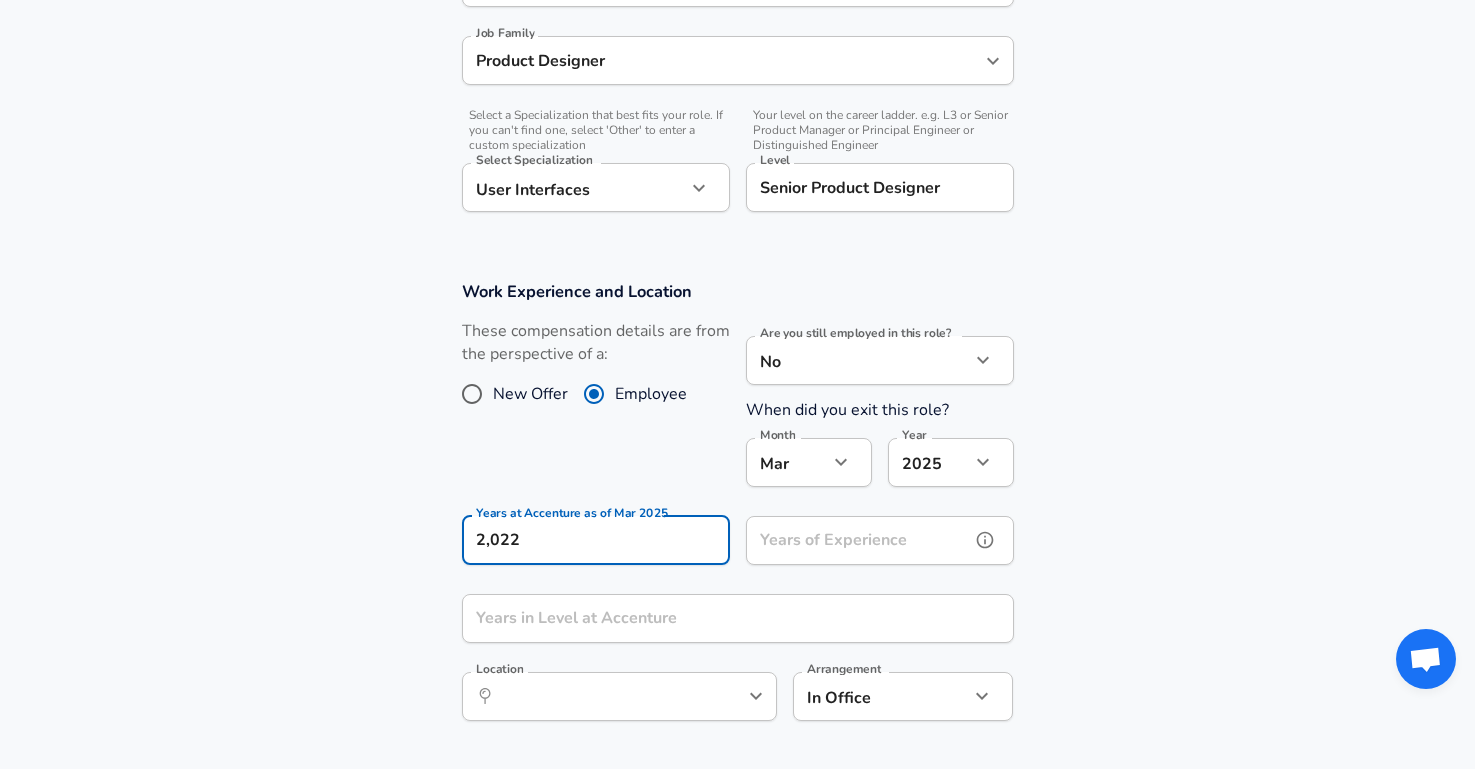 click on "Years of Experience" at bounding box center [858, 540] 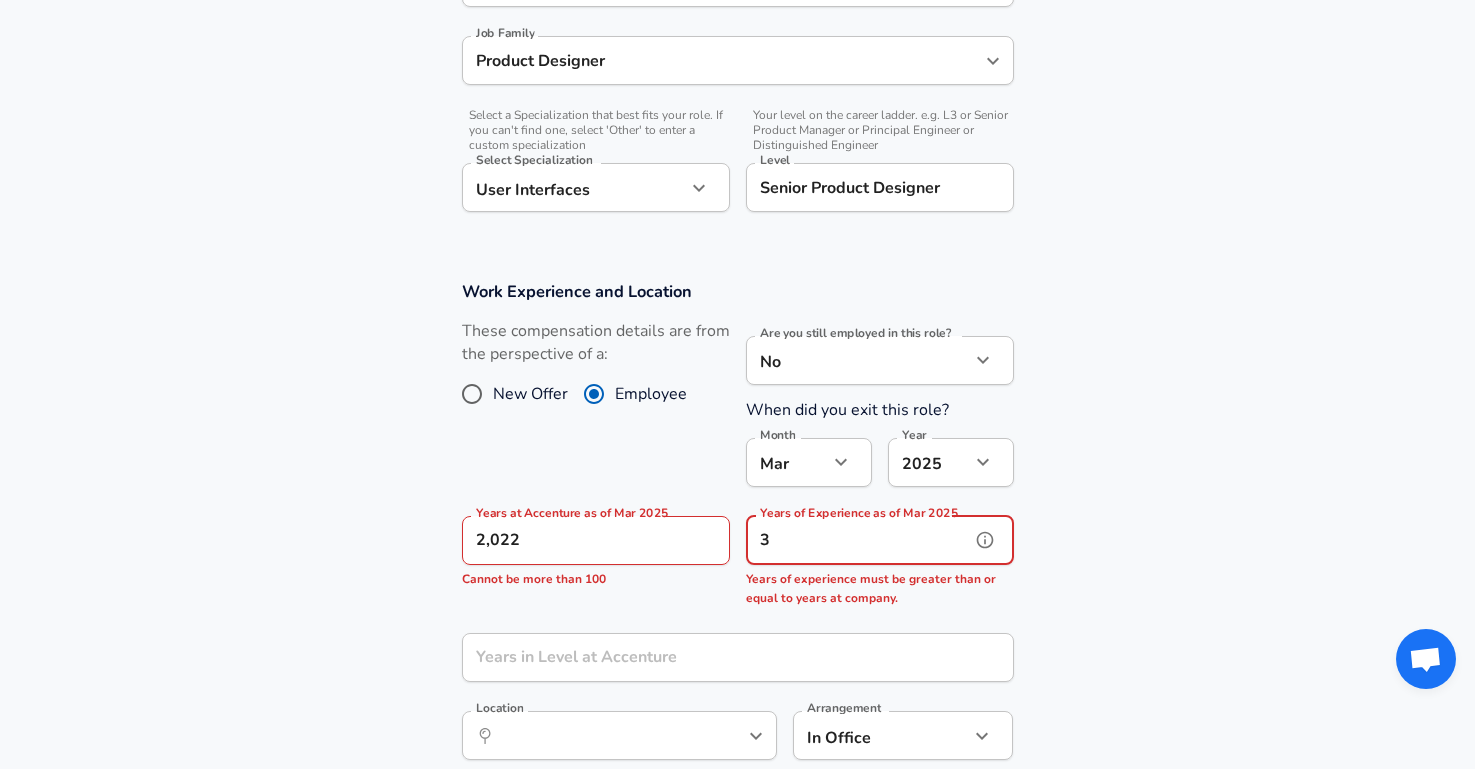 scroll, scrollTop: 640, scrollLeft: 0, axis: vertical 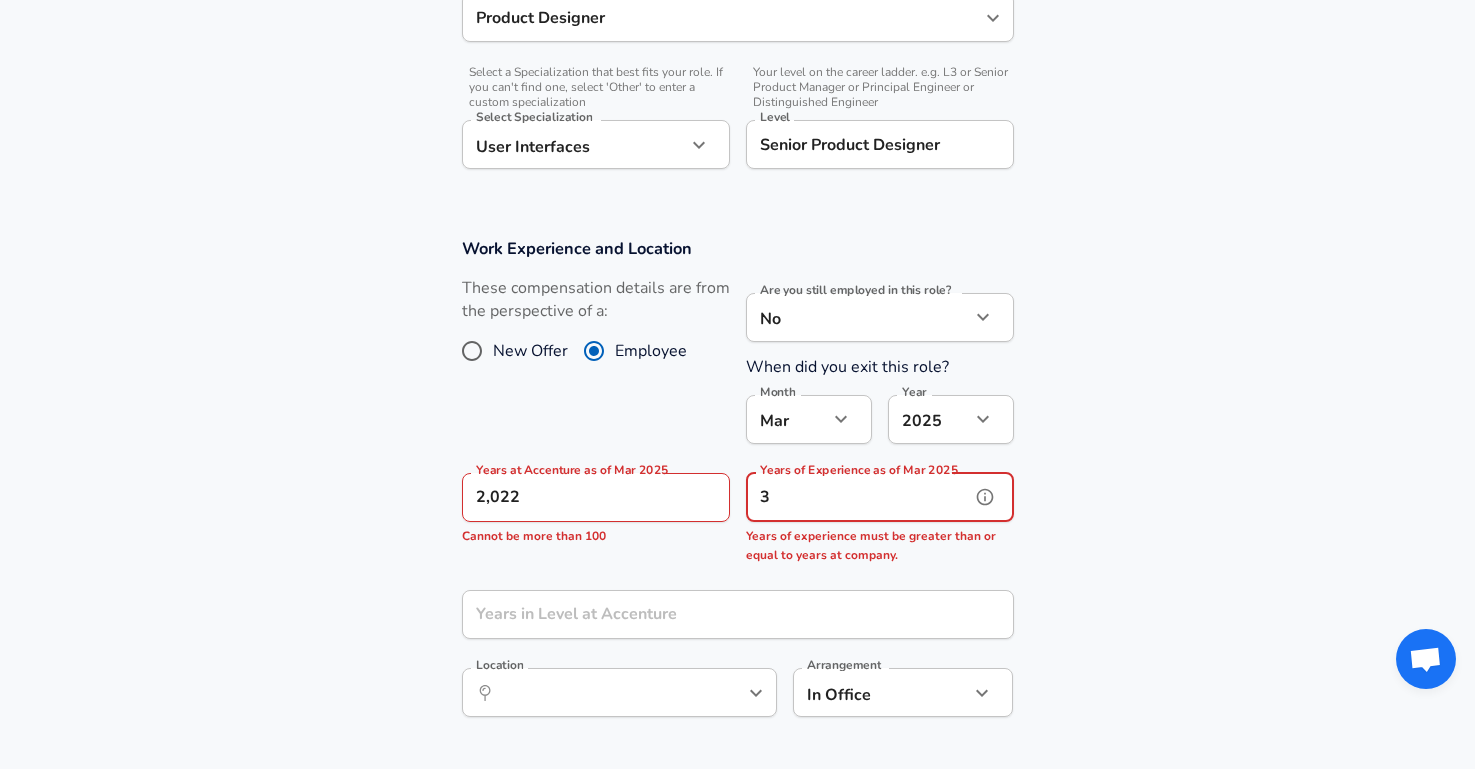 type on "3" 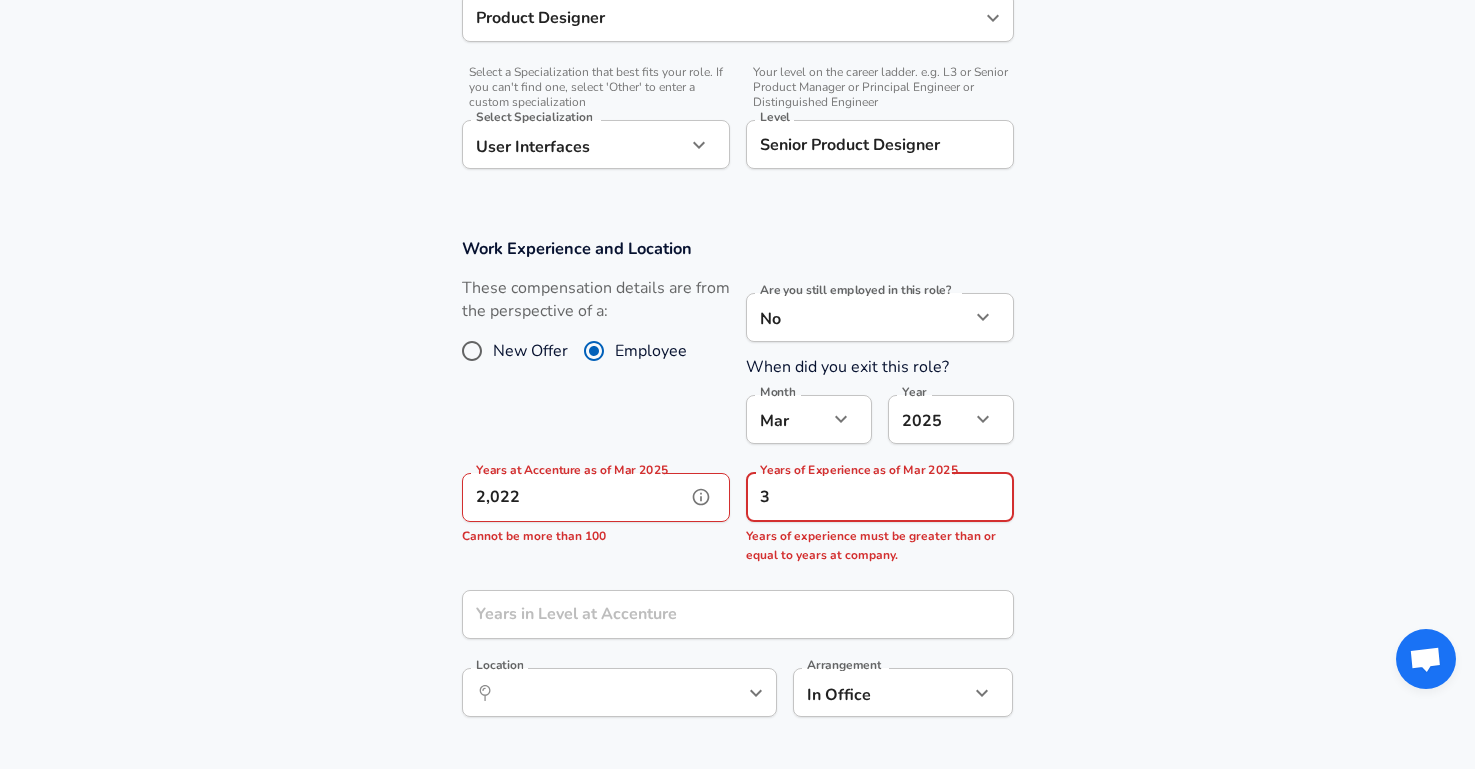 click on "2,022" at bounding box center [574, 497] 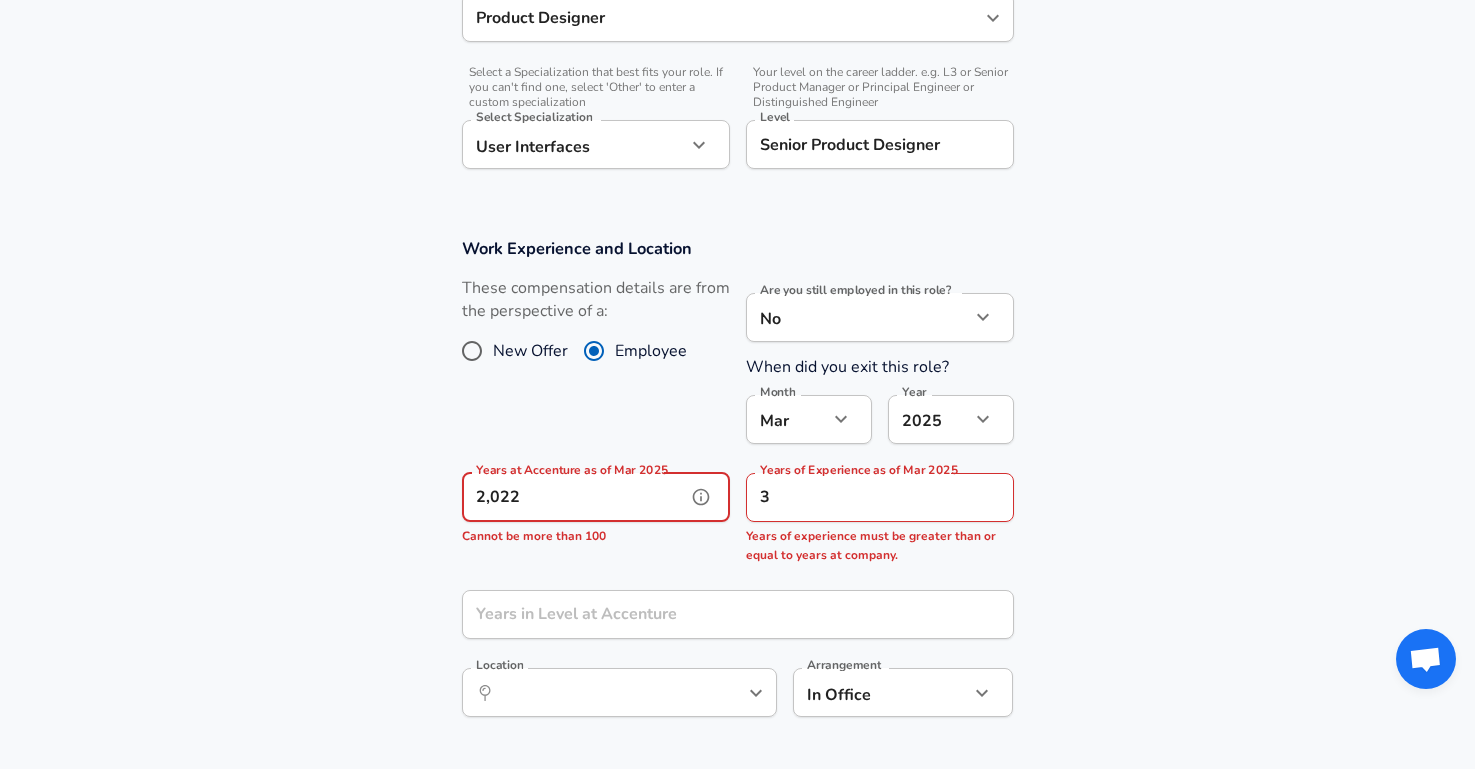 scroll, scrollTop: 683, scrollLeft: 0, axis: vertical 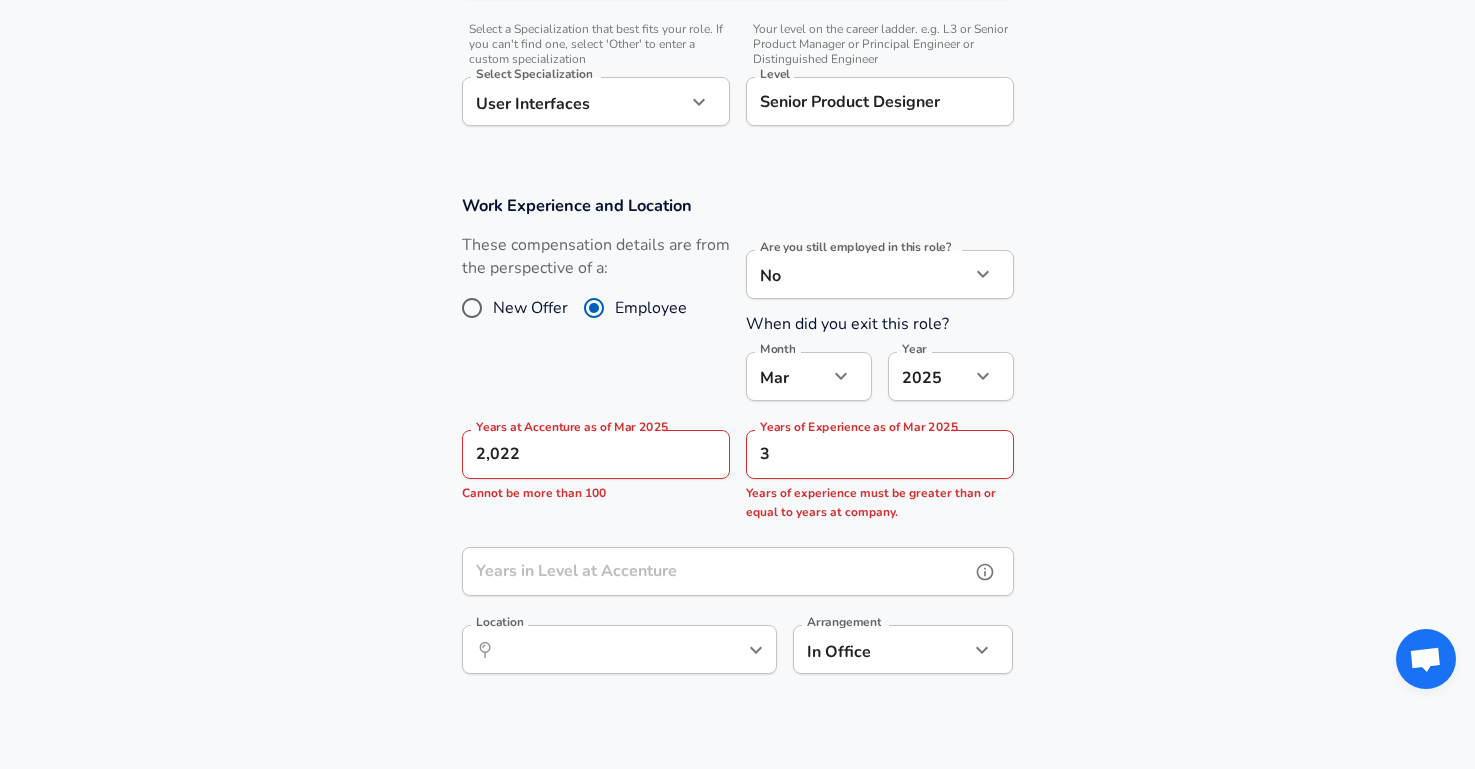 click on "Years in Level at Accenture" at bounding box center [716, 571] 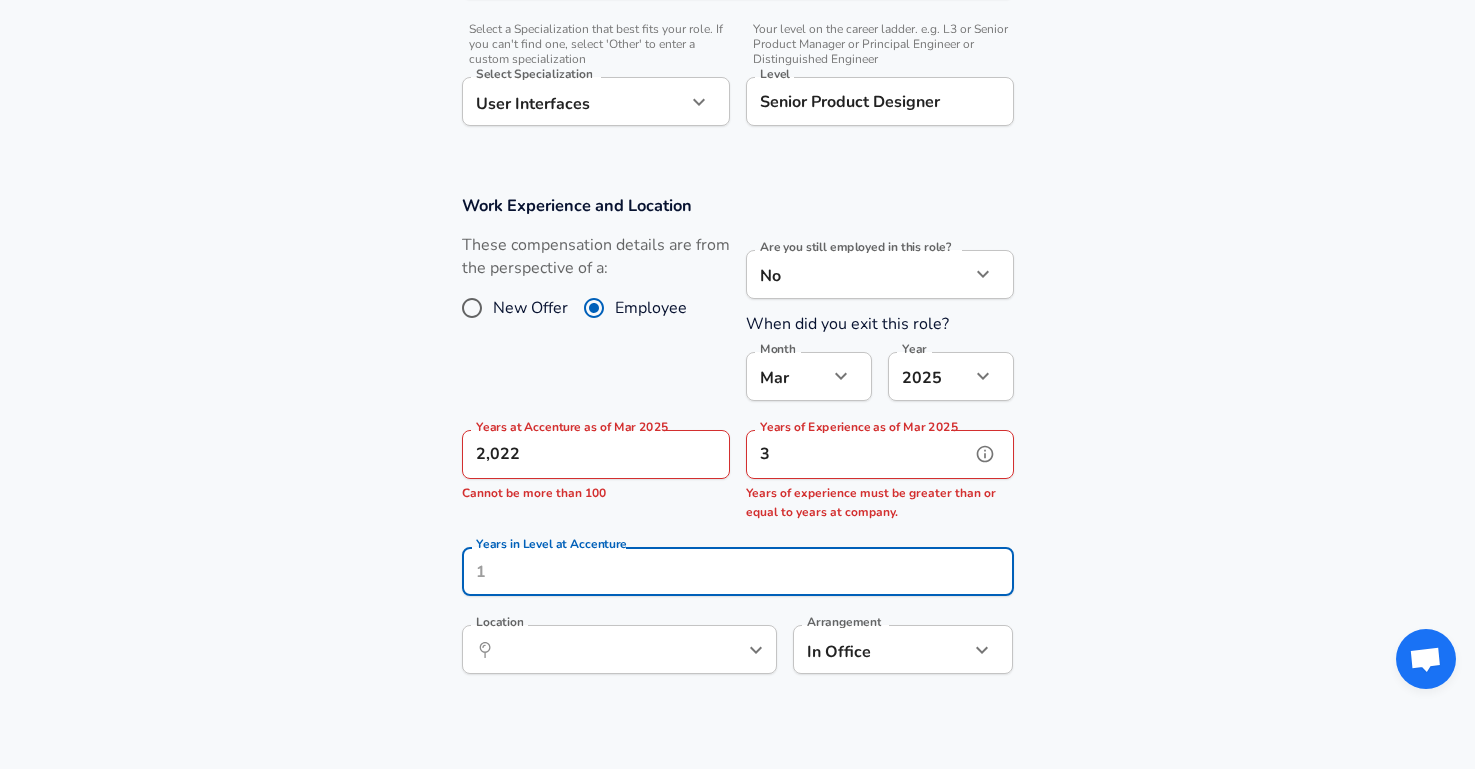 click on "3" at bounding box center (858, 454) 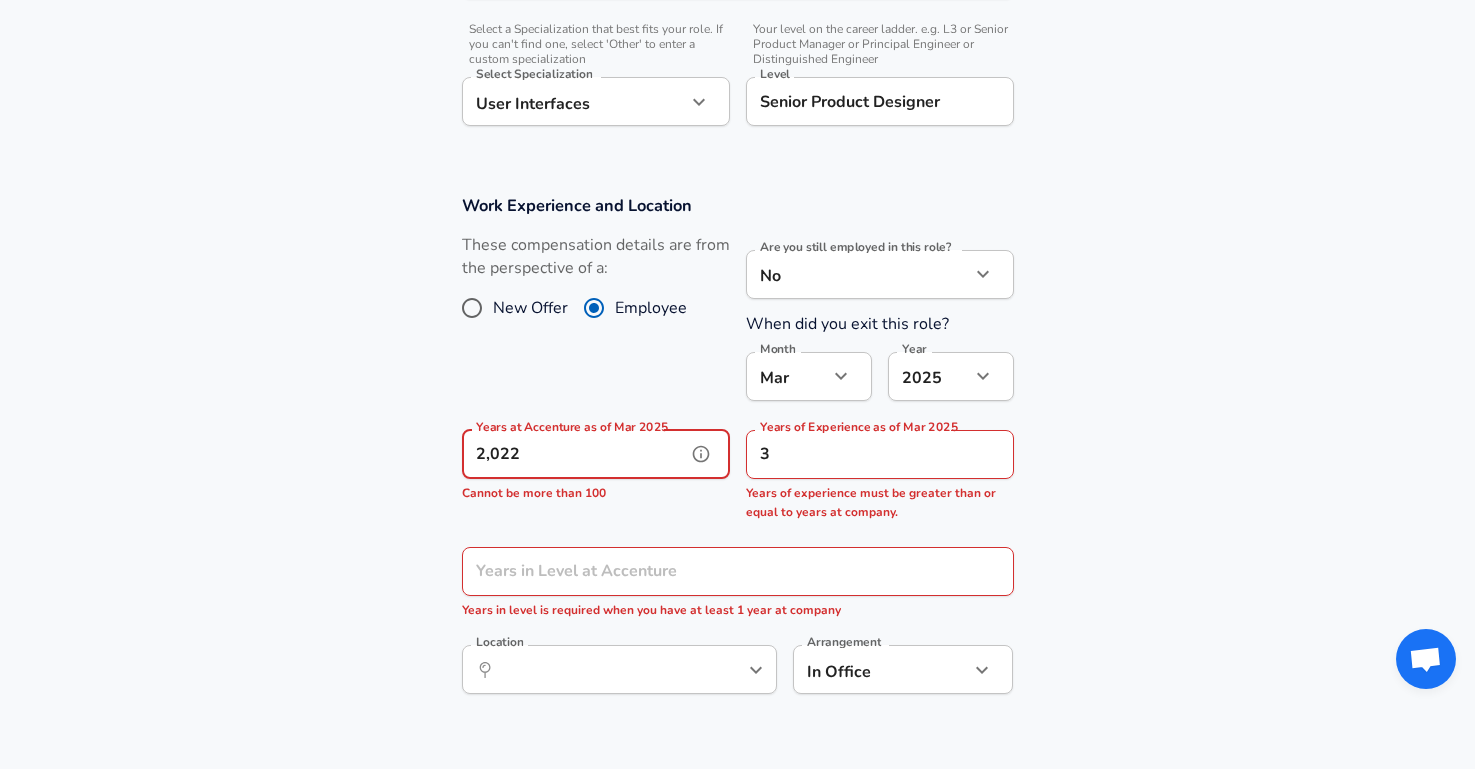 drag, startPoint x: 641, startPoint y: 449, endPoint x: 446, endPoint y: 457, distance: 195.16403 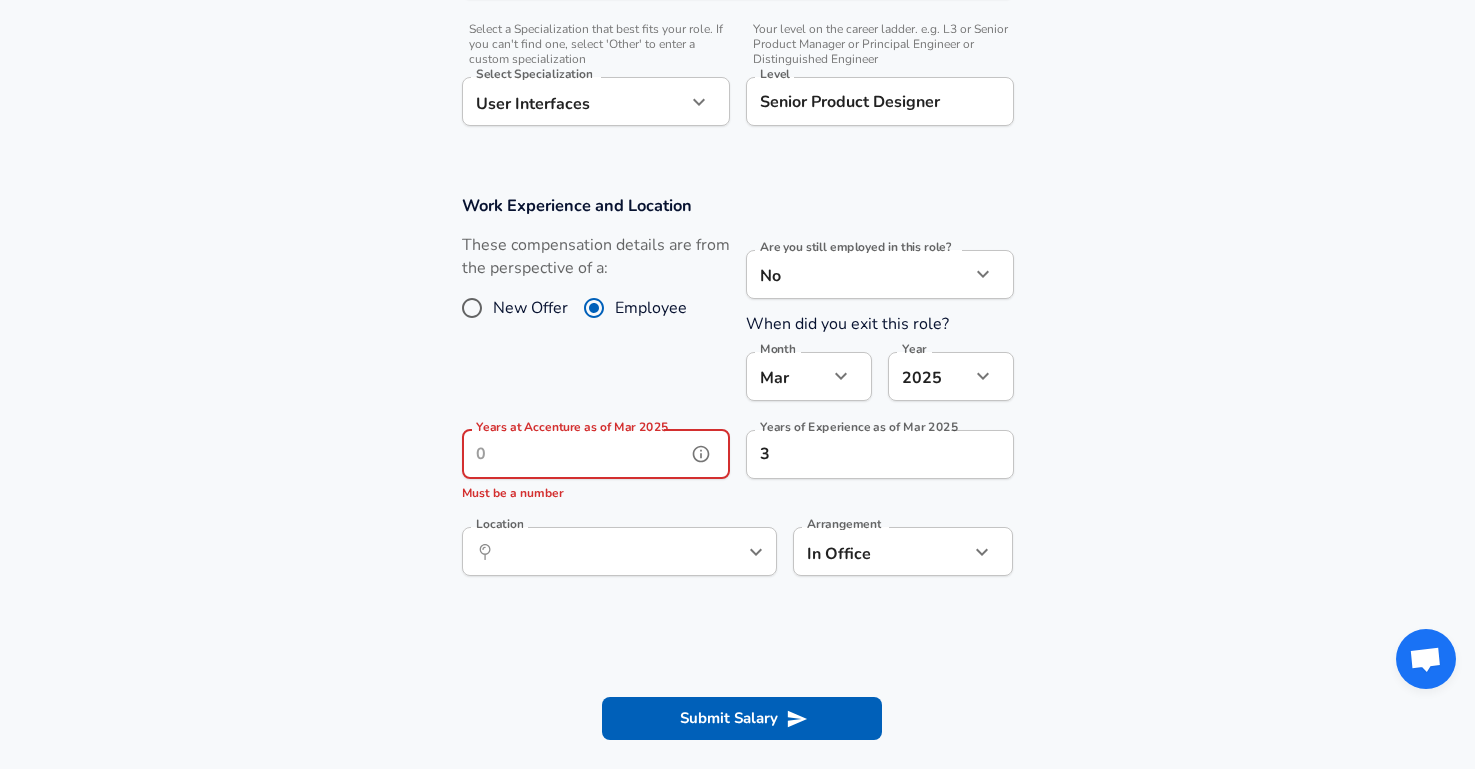 type 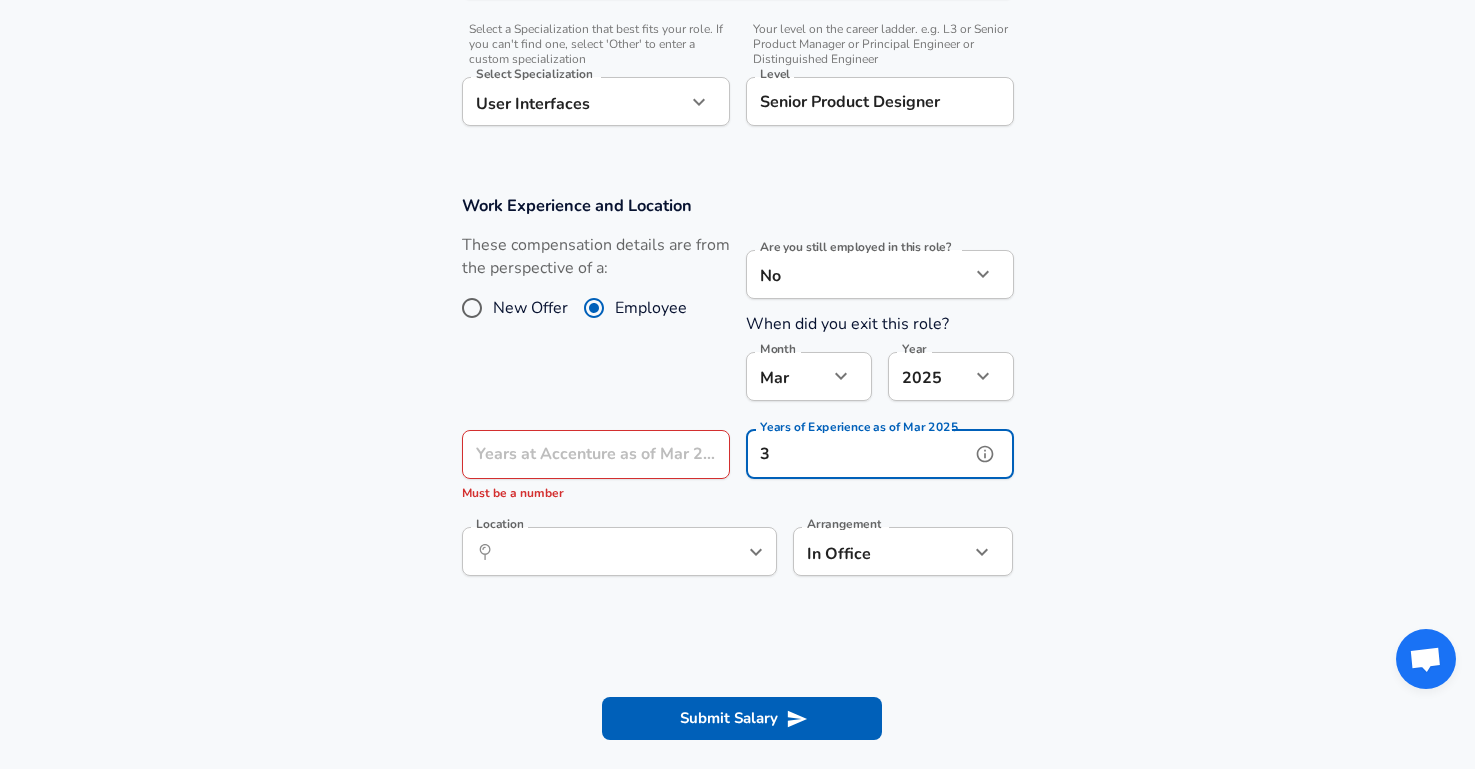 drag, startPoint x: 817, startPoint y: 454, endPoint x: 711, endPoint y: 434, distance: 107.87029 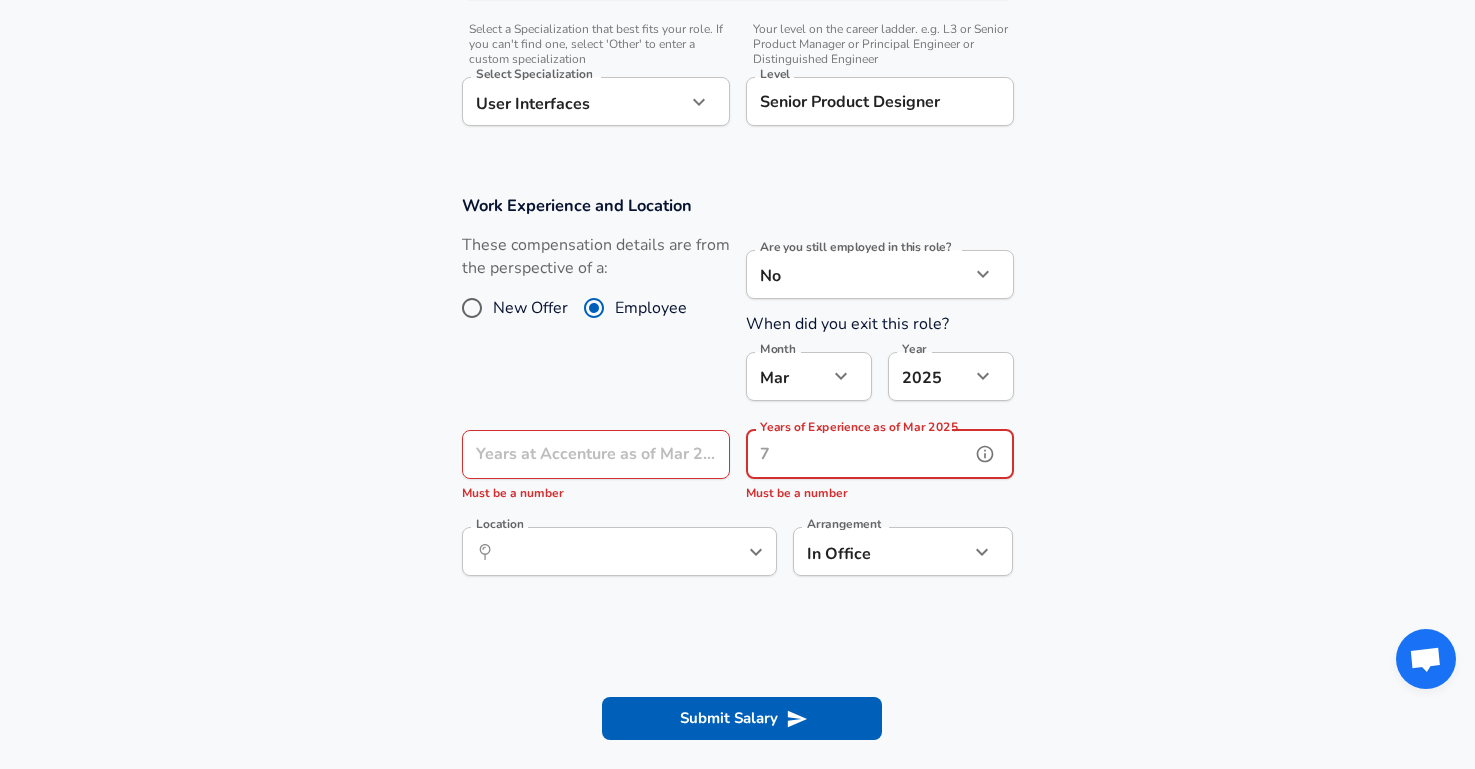 type on "3" 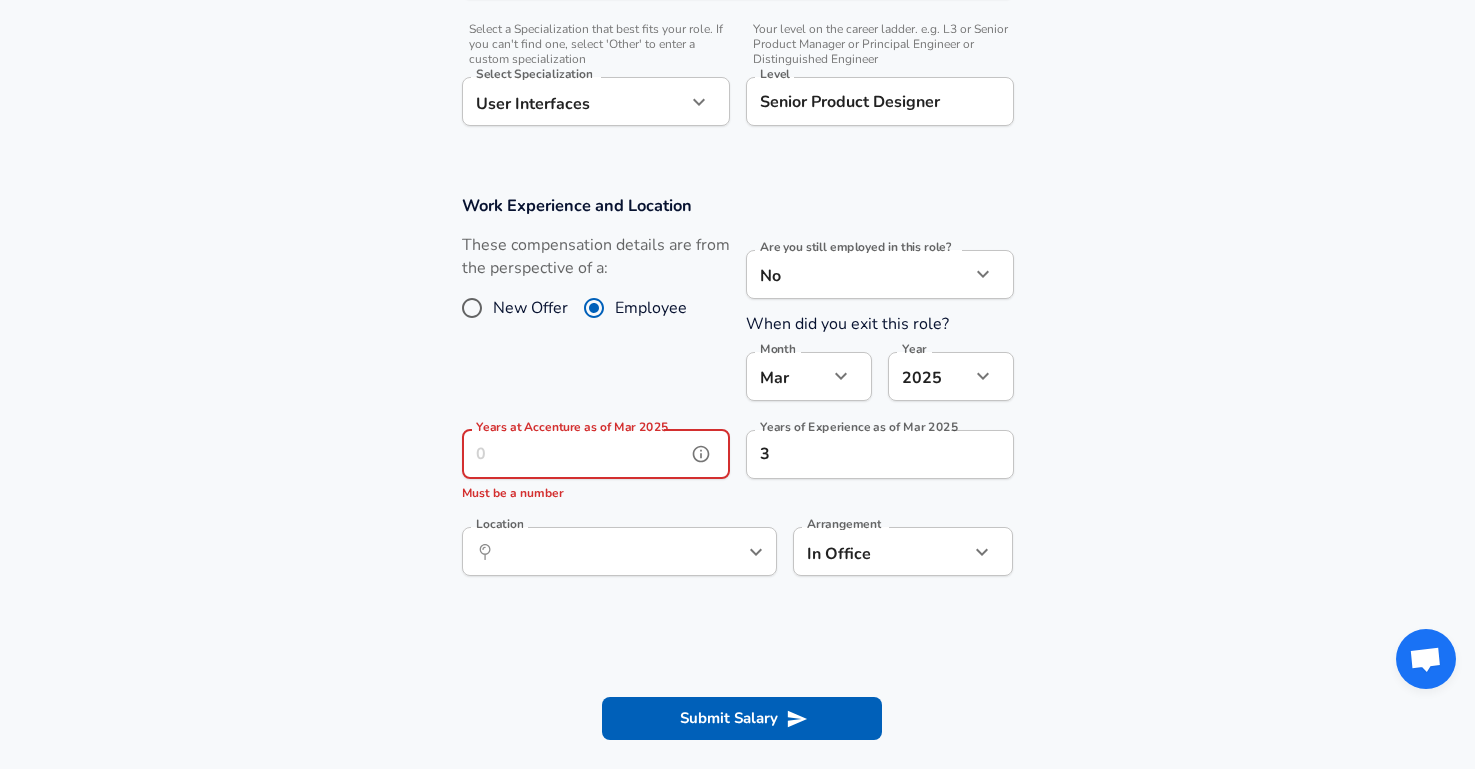 click on "Years at Accenture as of Mar 2025" at bounding box center (574, 454) 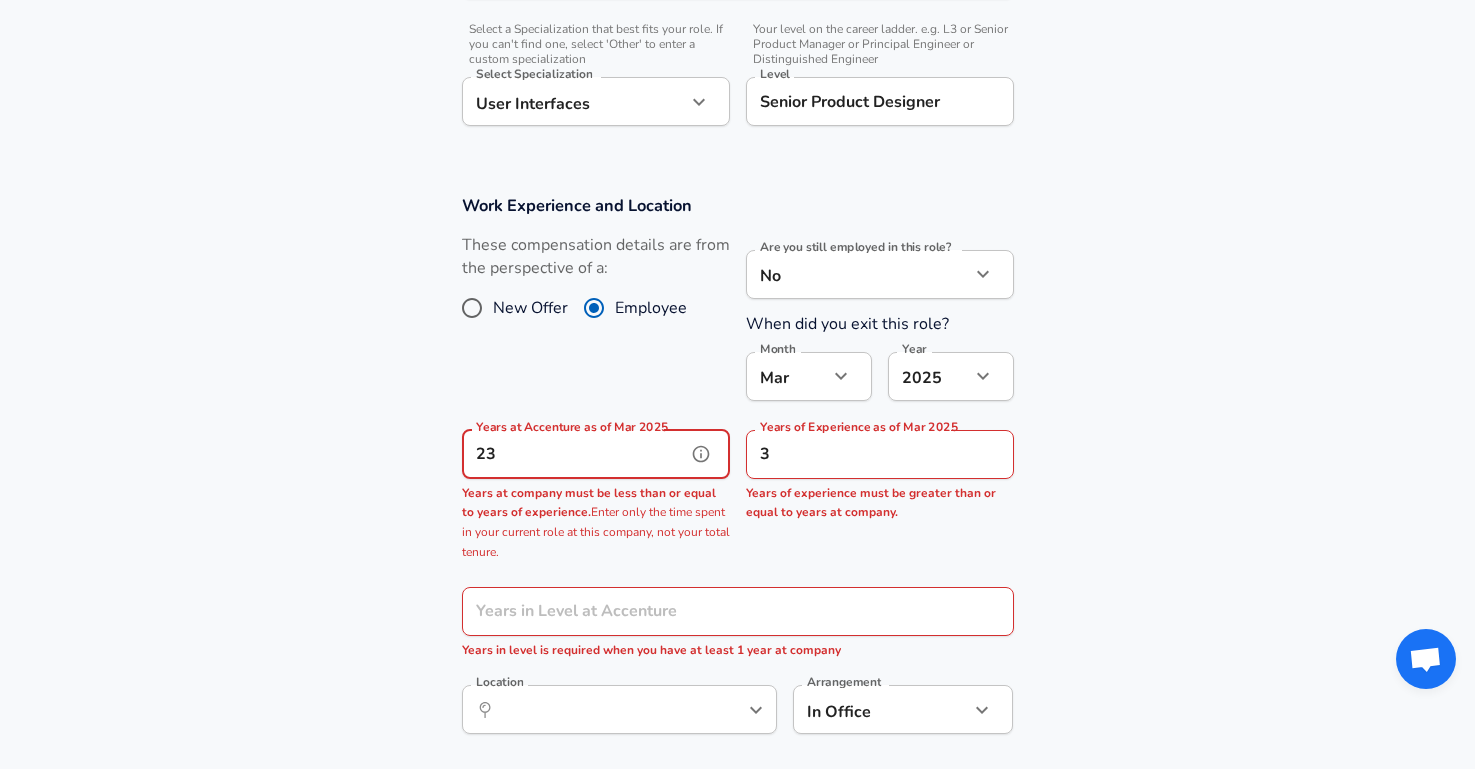 drag, startPoint x: 584, startPoint y: 447, endPoint x: 443, endPoint y: 445, distance: 141.01419 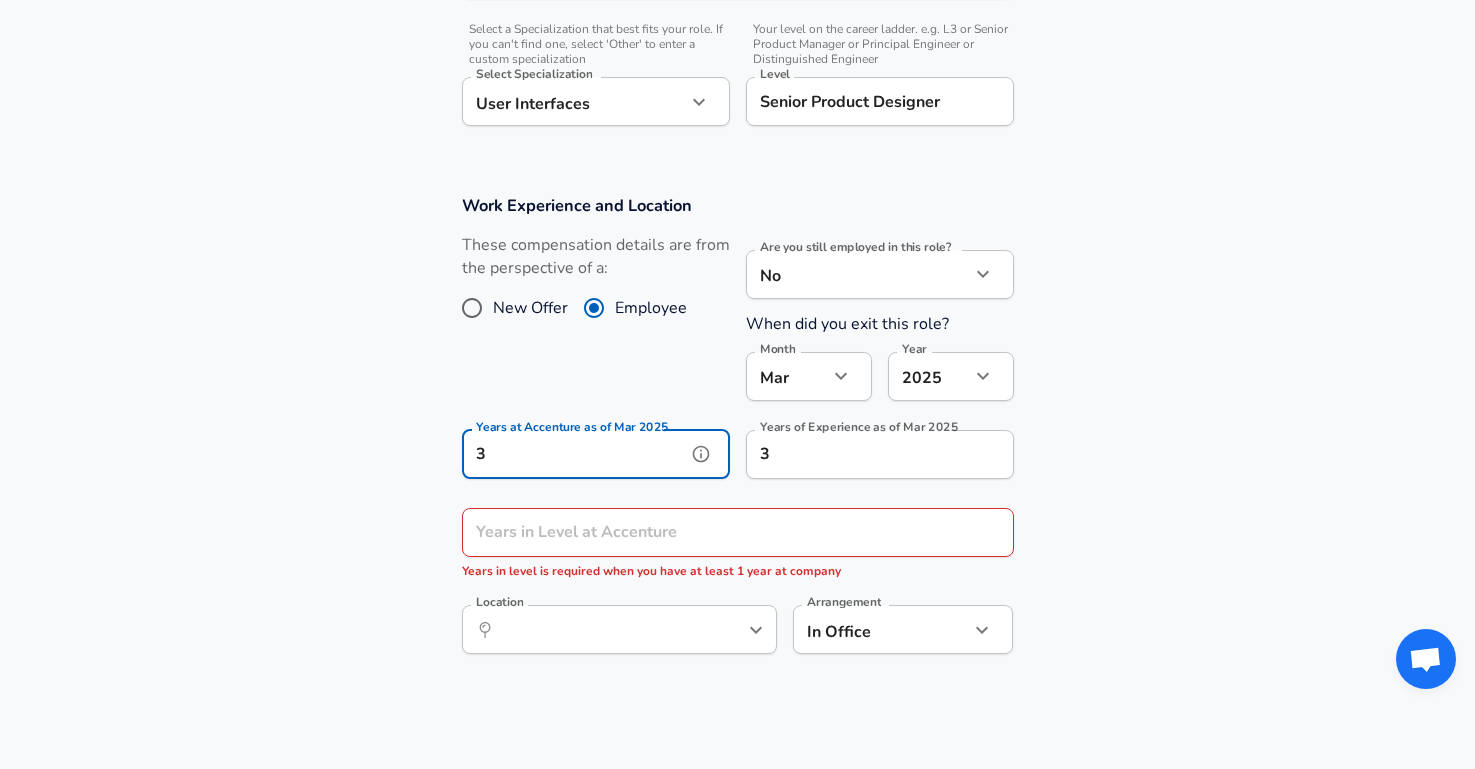 type on "3" 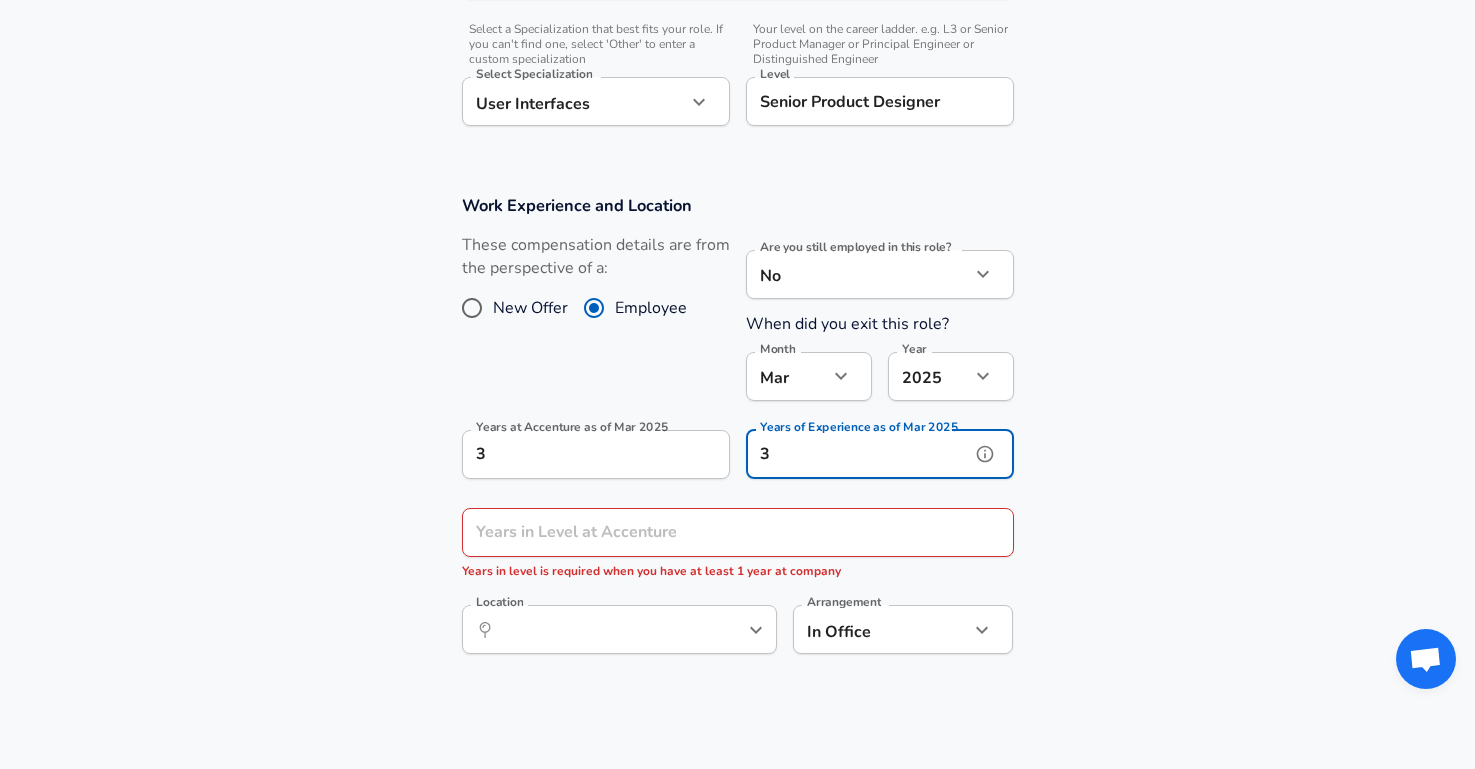 drag, startPoint x: 783, startPoint y: 446, endPoint x: 680, endPoint y: 446, distance: 103 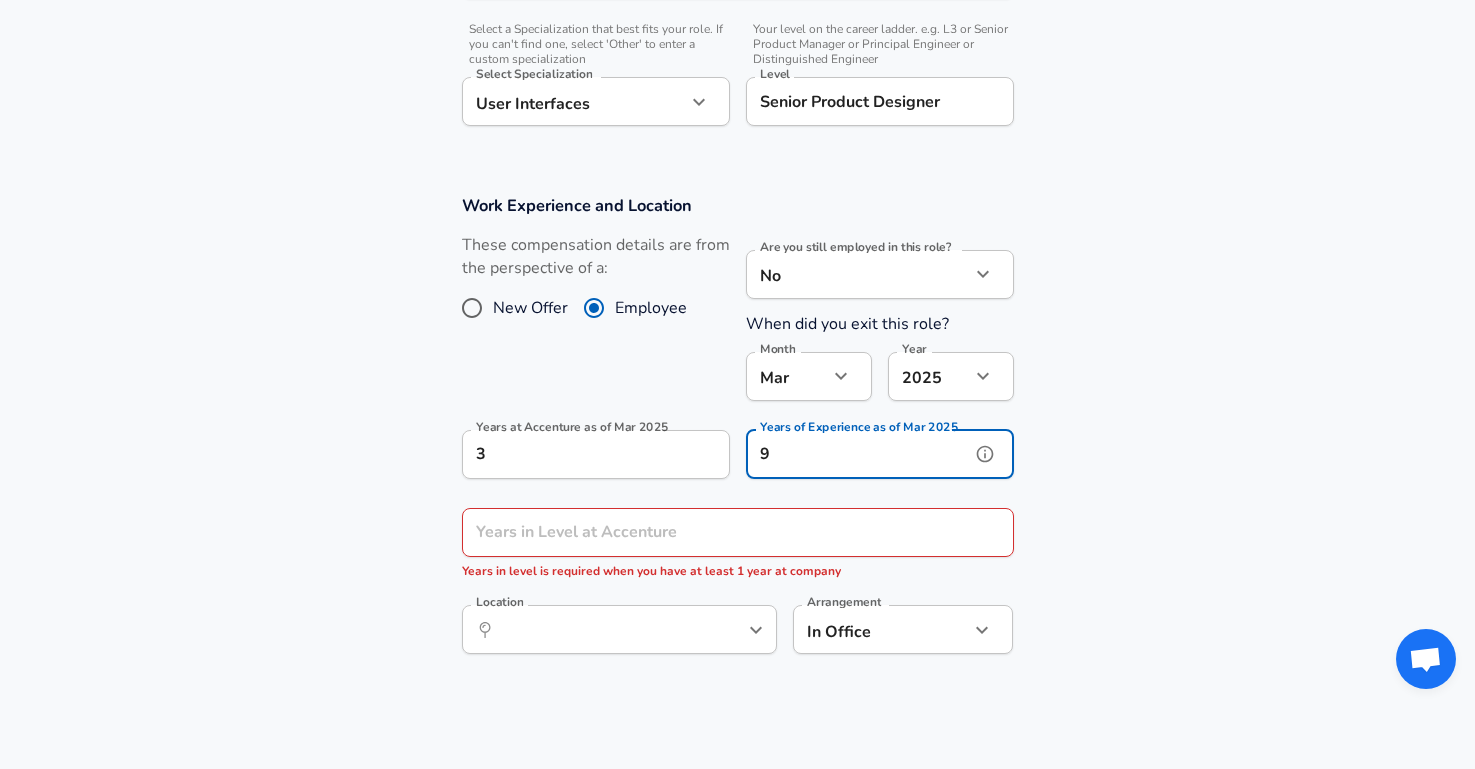 type on "9" 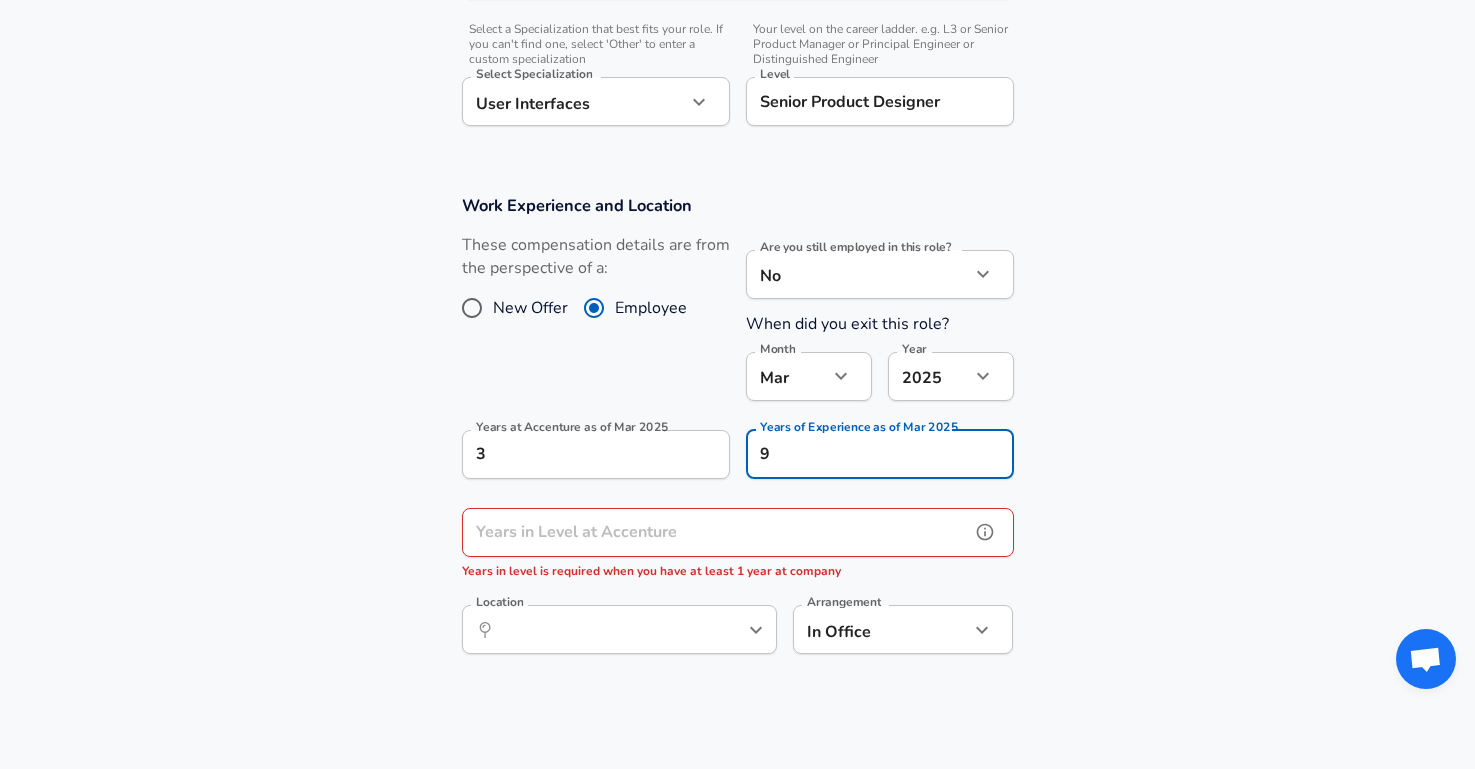 click on "Years in Level at Accenture" at bounding box center [716, 532] 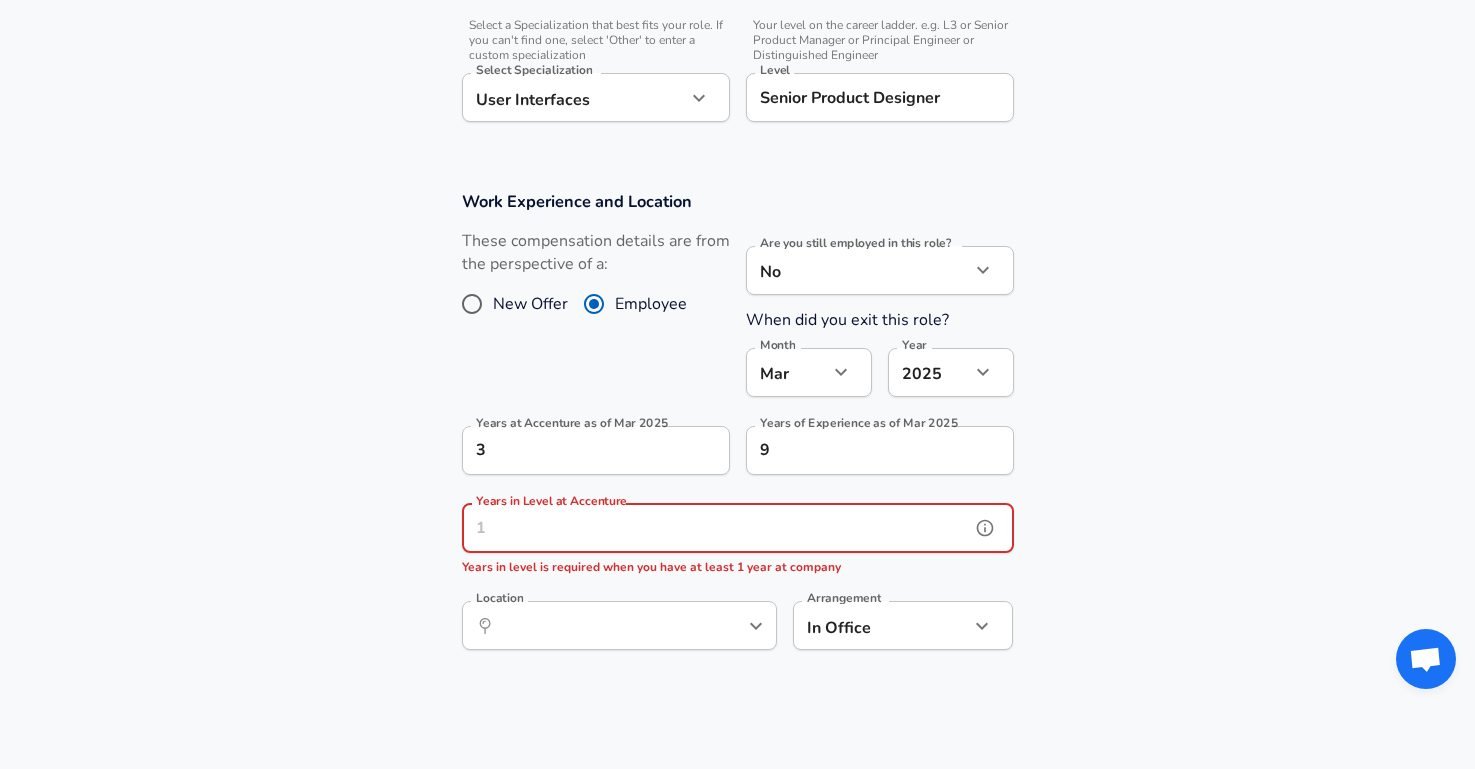 scroll, scrollTop: 691, scrollLeft: 0, axis: vertical 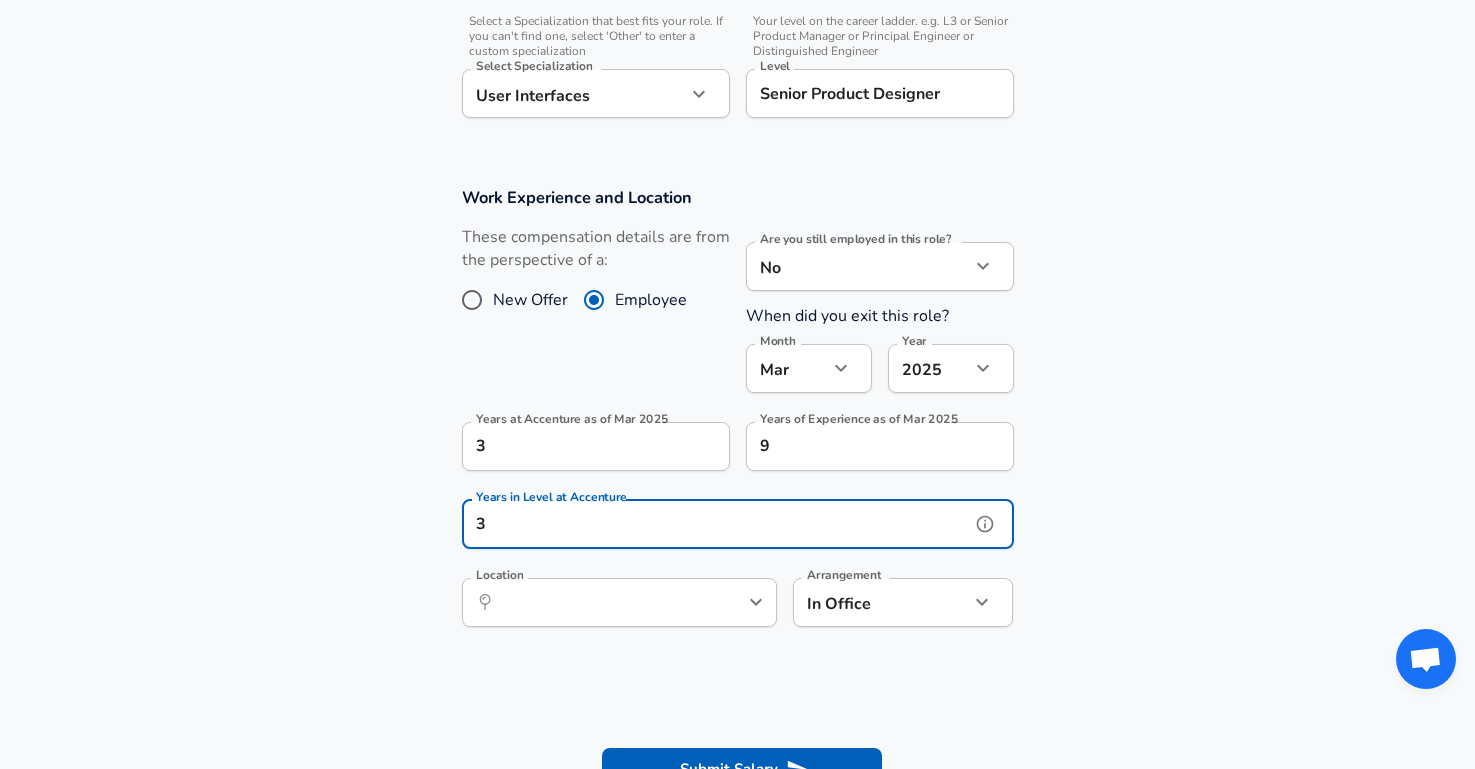 type on "3" 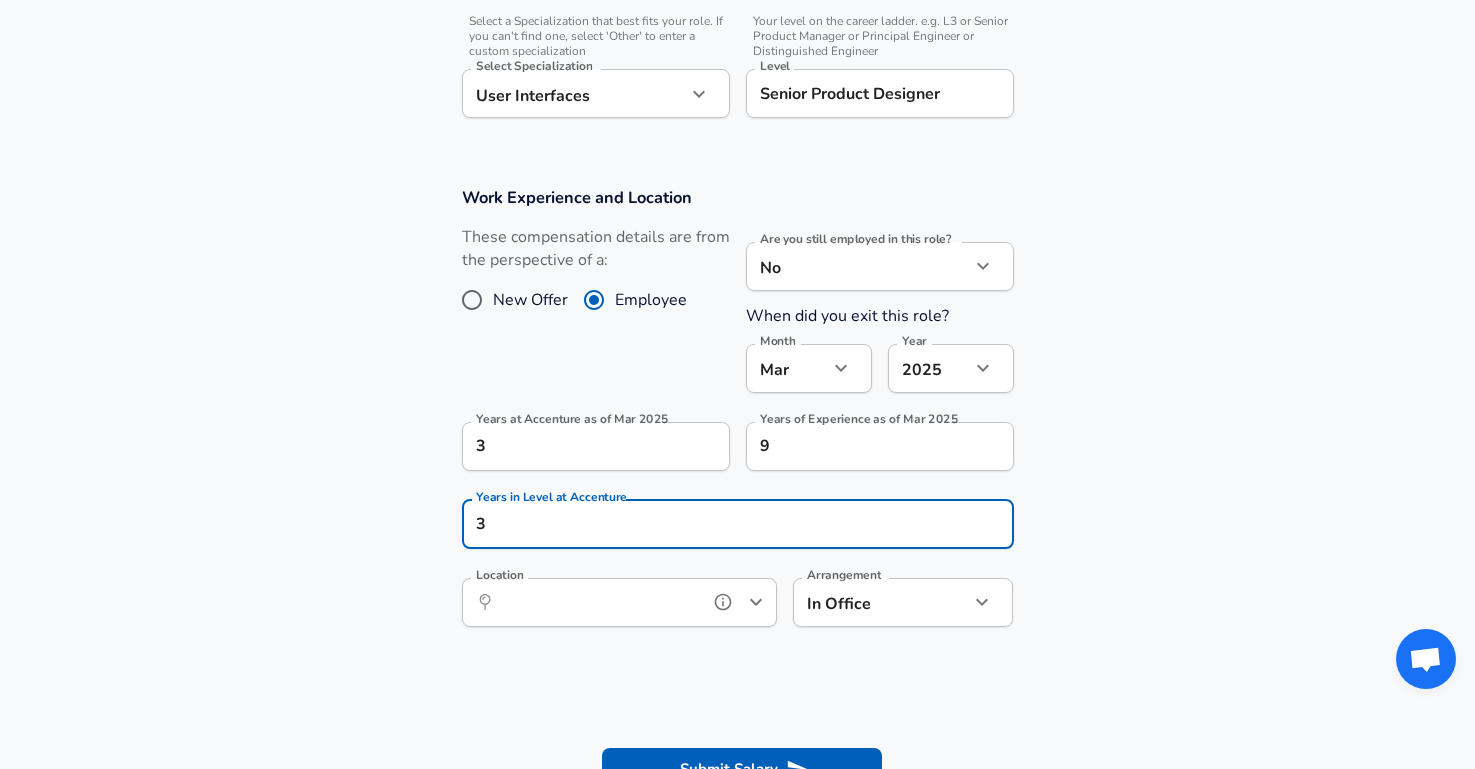 click on "Location" at bounding box center (597, 602) 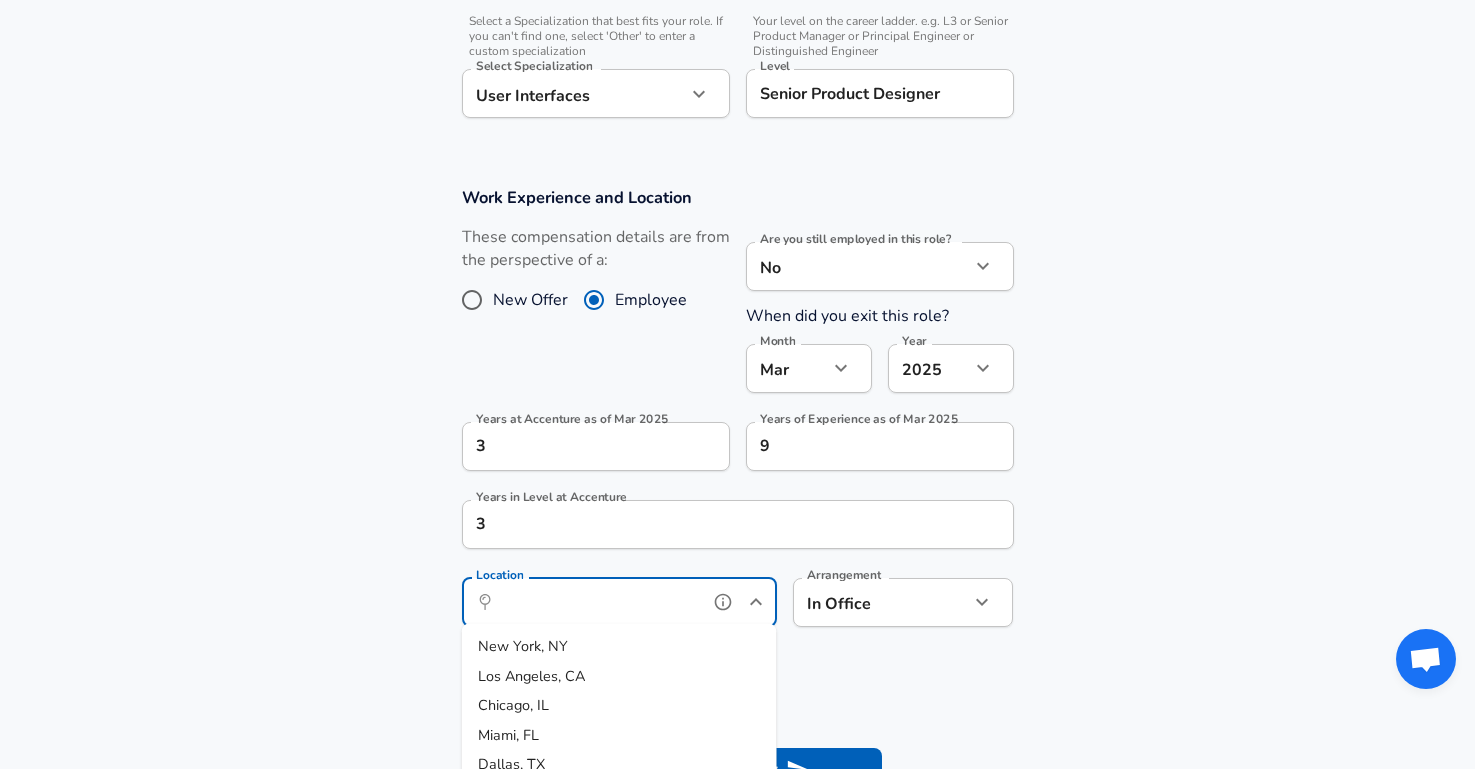 scroll, scrollTop: 763, scrollLeft: 0, axis: vertical 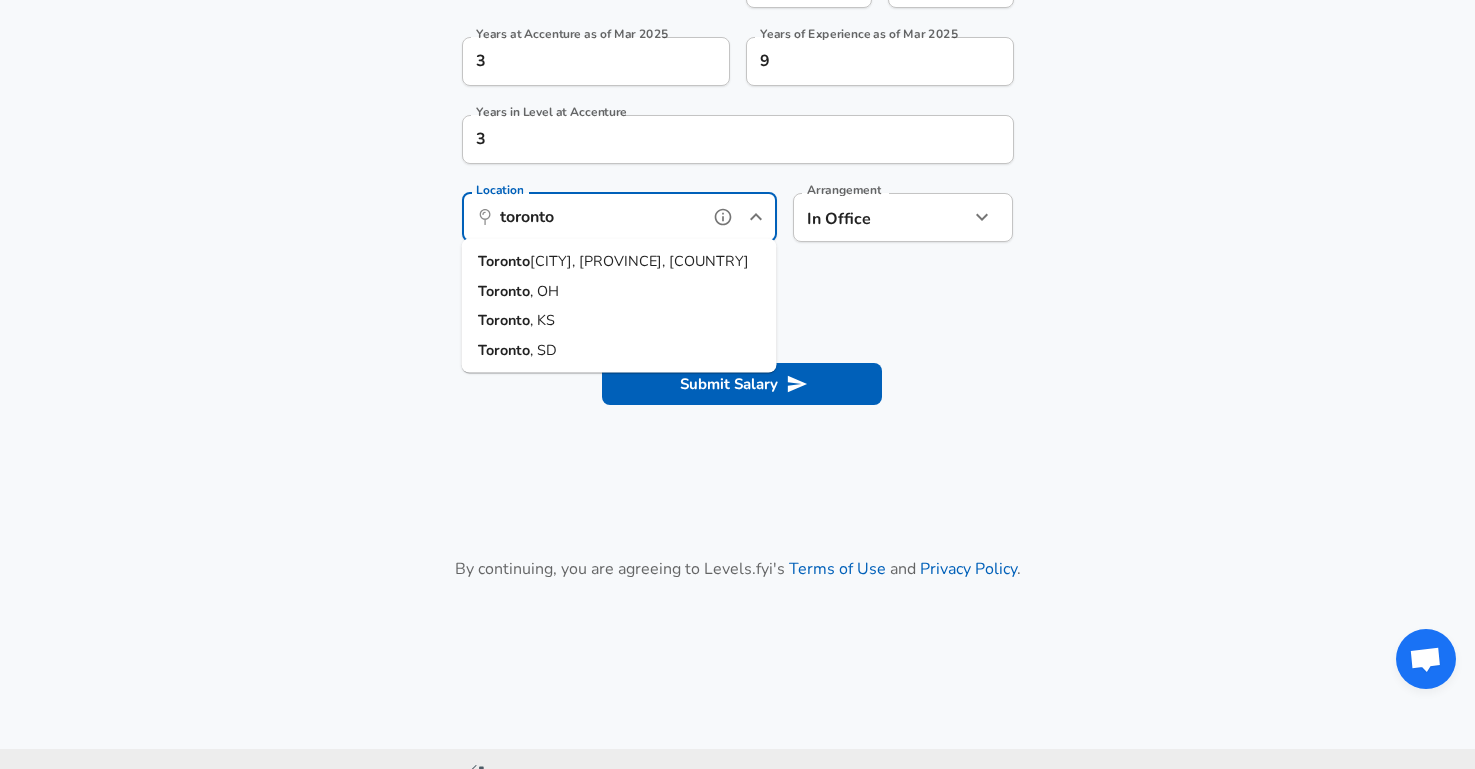 click on "[CITY], [PROVINCE], [COUNTRY]" at bounding box center [619, 262] 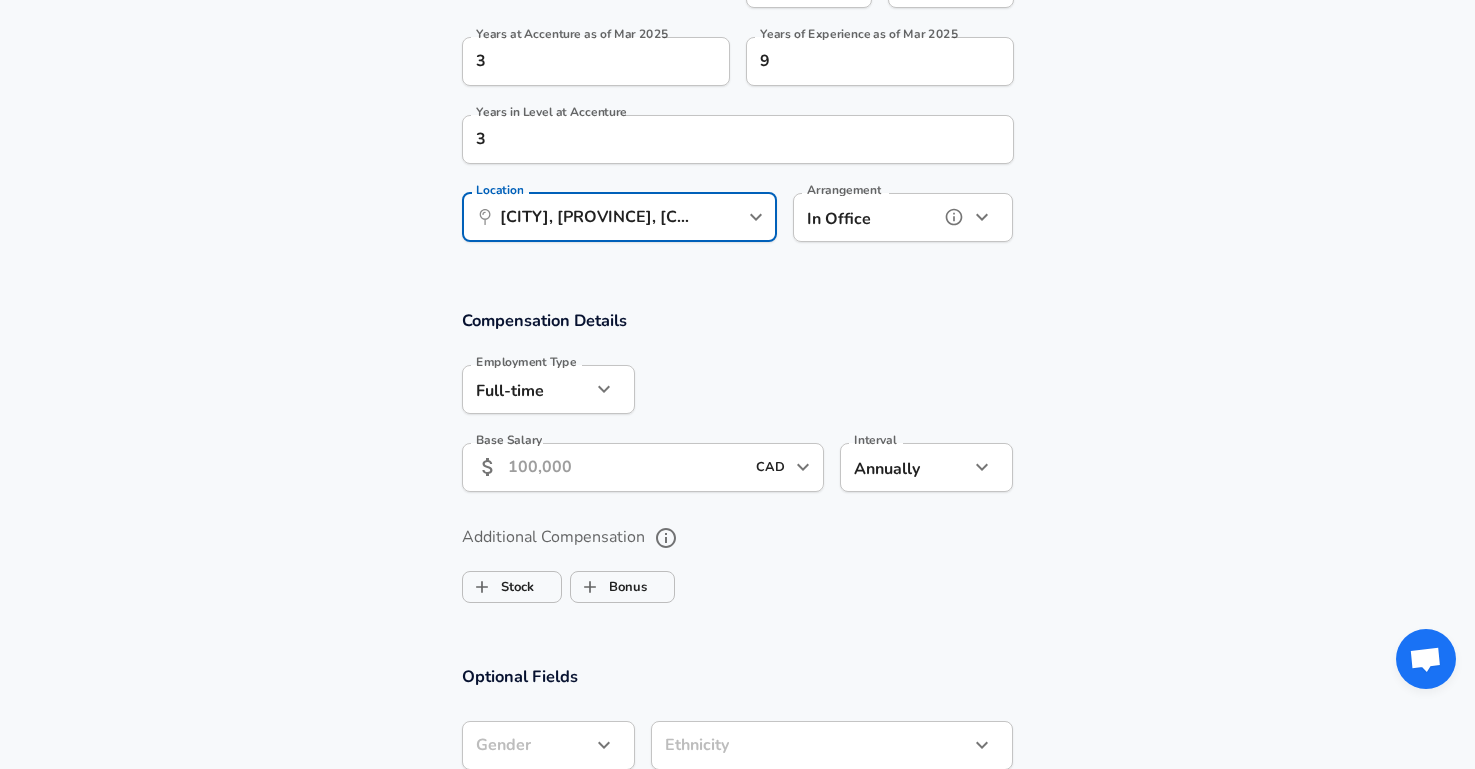 click 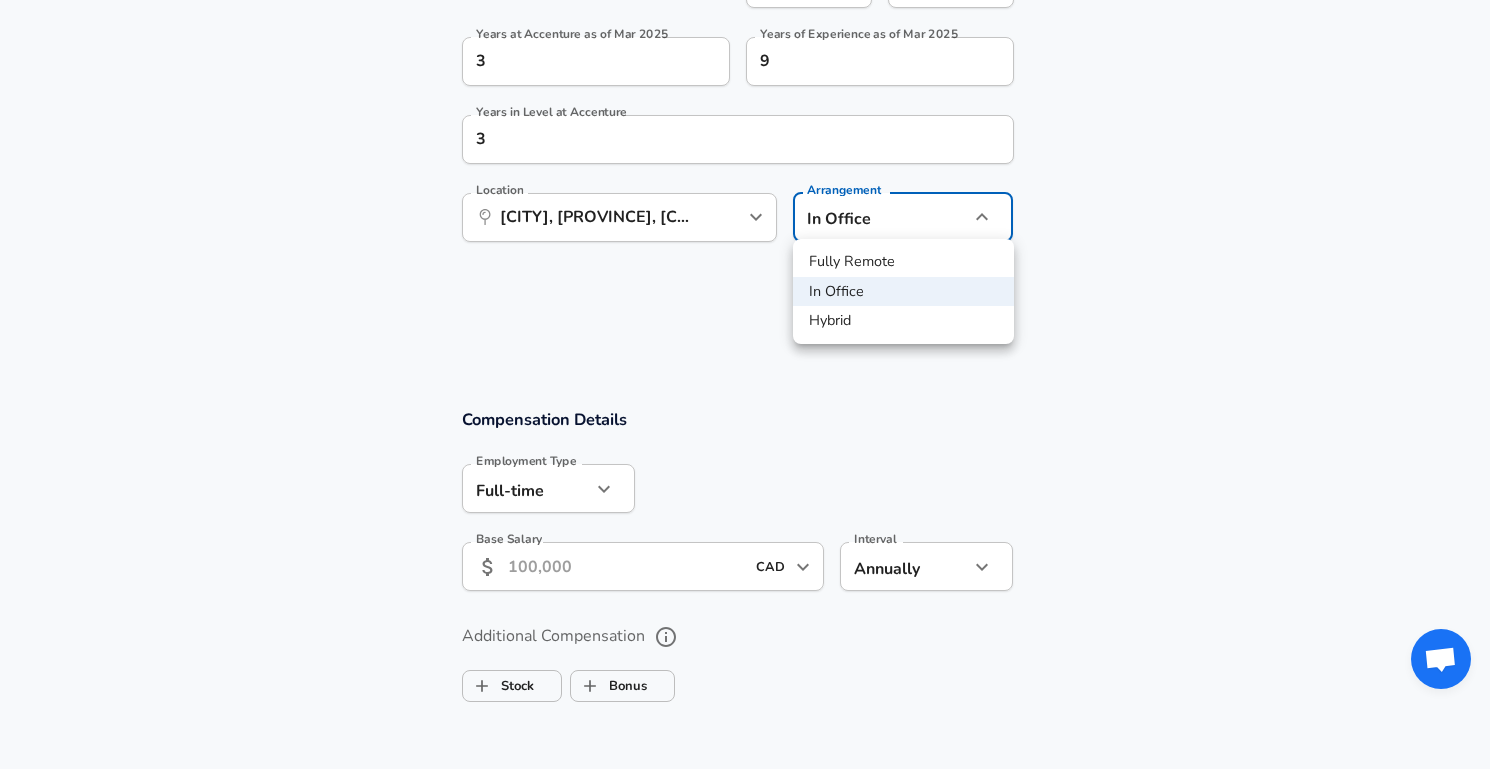click on "Restart Add Your Salary Upload your offer letter to verify your submission Enhance Privacy and Anonymity No Automatically hides specific fields until there are enough submissions to safely display the full details. More Details Based on your submission and the data points that we have already collected, we will automatically hide and anonymize specific fields if there aren't enough data points to remain sufficiently anonymous. Company & Title Information Enter the company you received your offer from Company Accenture Company Select the title that closest resembles your official title. This should be similar to the title that was present on your offer letter. Title Product Designer Title Job Family Product Designer Job Family Select a Specialization that best fits your role. If you can't find one, select 'Other' to enter a custom specialization Select Specialization User Interfaces User Interfaces Select Specialization Level Senior Product Designer Level Work Experience and Location New Offer No 3" at bounding box center (745, -692) 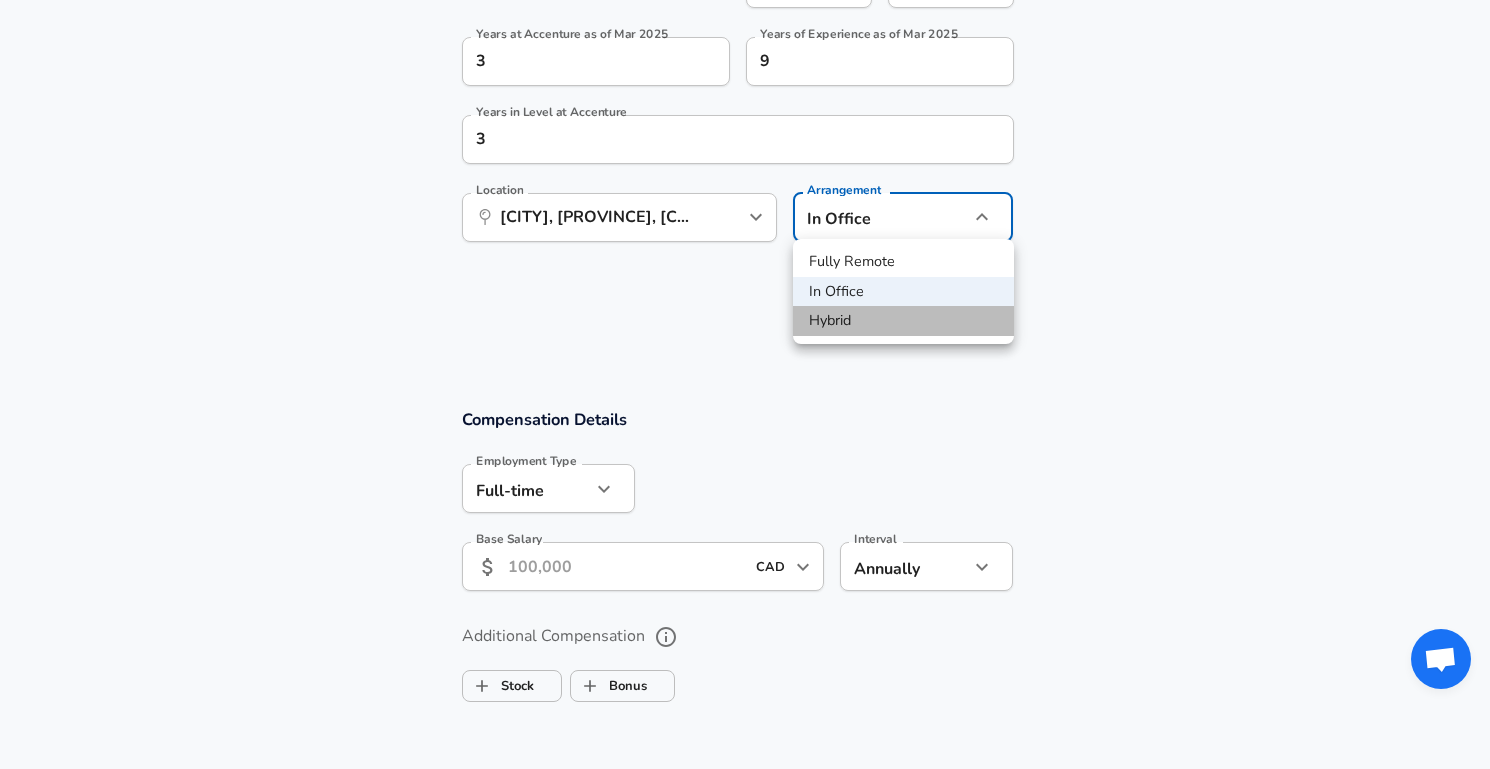 click on "Hybrid" at bounding box center (903, 321) 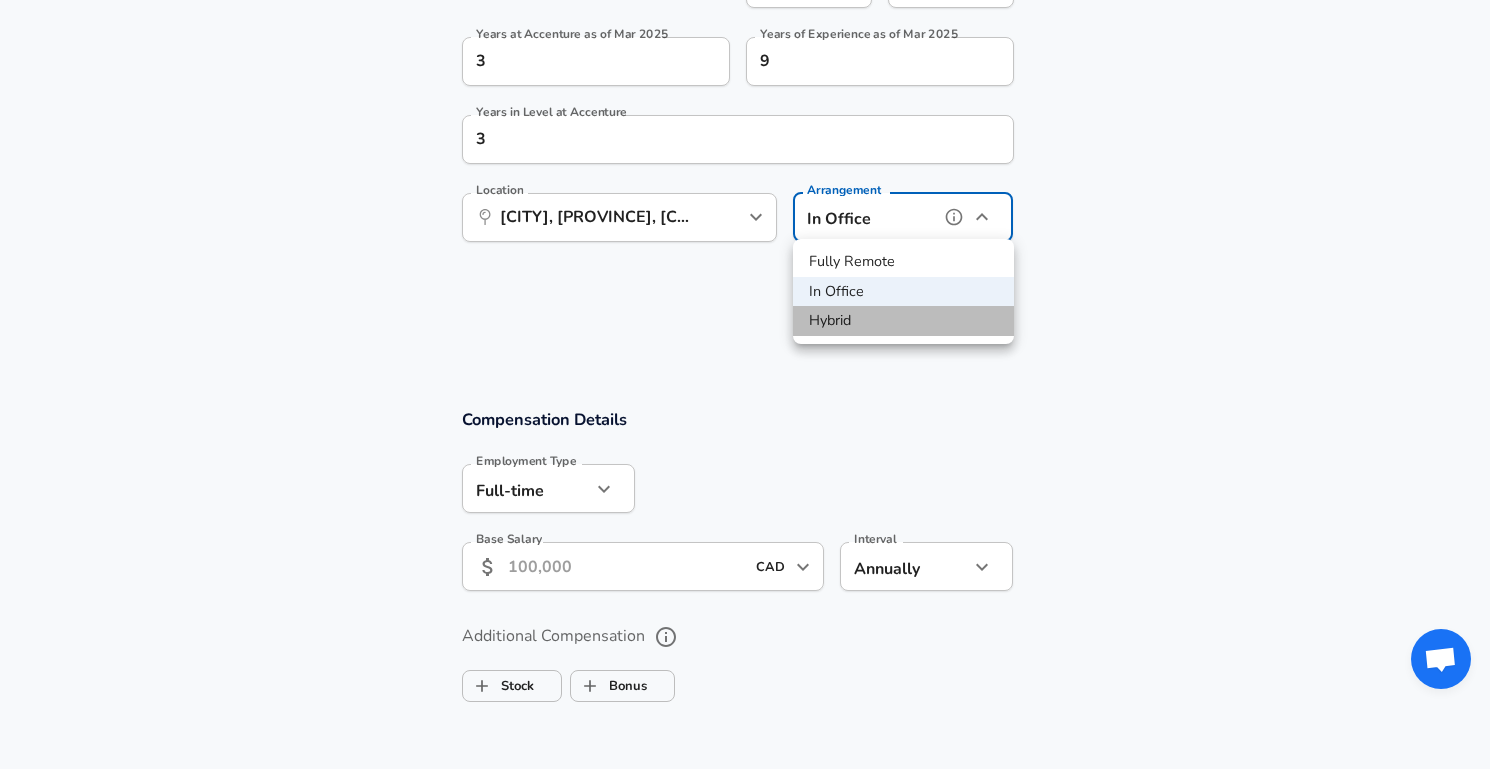 type on "hybrid" 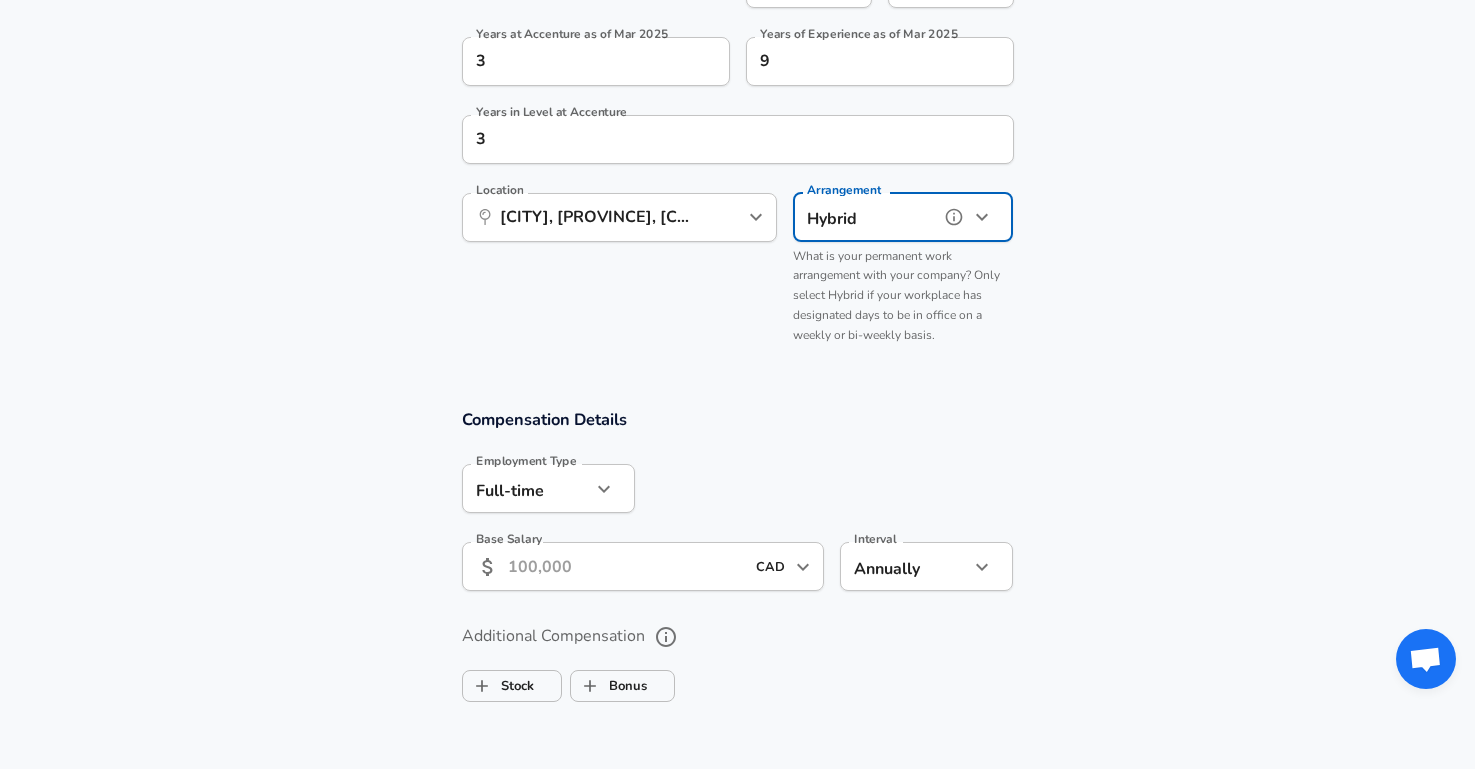 scroll, scrollTop: 1153, scrollLeft: 0, axis: vertical 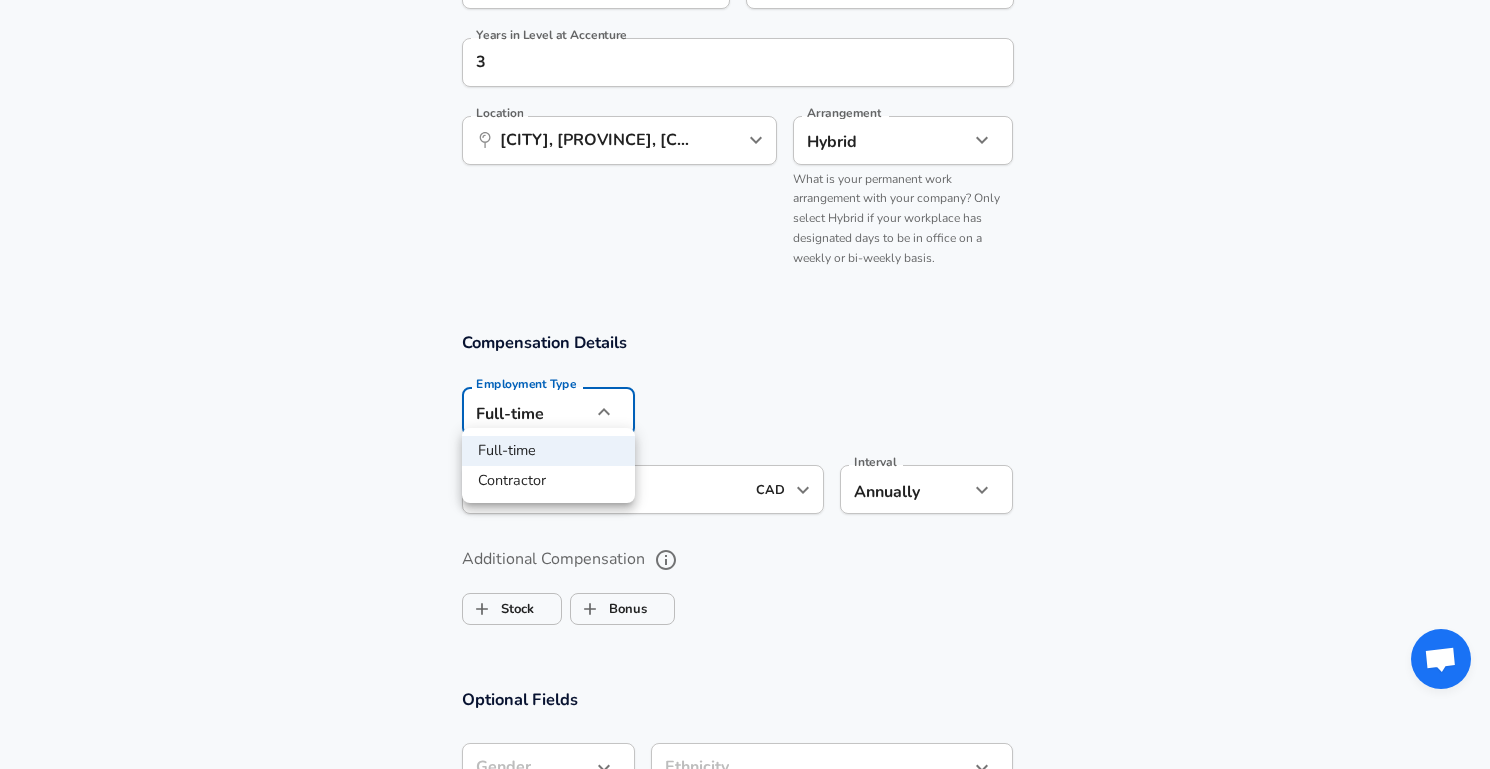 click on "Restart Add Your Salary Upload your offer letter to verify your submission Enhance Privacy and Anonymity No Automatically hides specific fields until there are enough submissions to safely display the full details. More Details Based on your submission and the data points that we have already collected, we will automatically hide and anonymize specific fields if there aren't enough data points to remain sufficiently anonymous. Company & Title Information Enter the company you received your offer from Company Accenture Company Select the title that closest resembles your official title. This should be similar to the title that was present on your offer letter. Title Product Designer Title Job Family Product Designer Job Family Select a Specialization that best fits your role. If you can't find one, select 'Other' to enter a custom specialization Select Specialization User Interfaces User Interfaces Select Specialization Level Senior Product Designer Level Work Experience and Location New Offer No 3" at bounding box center (745, -769) 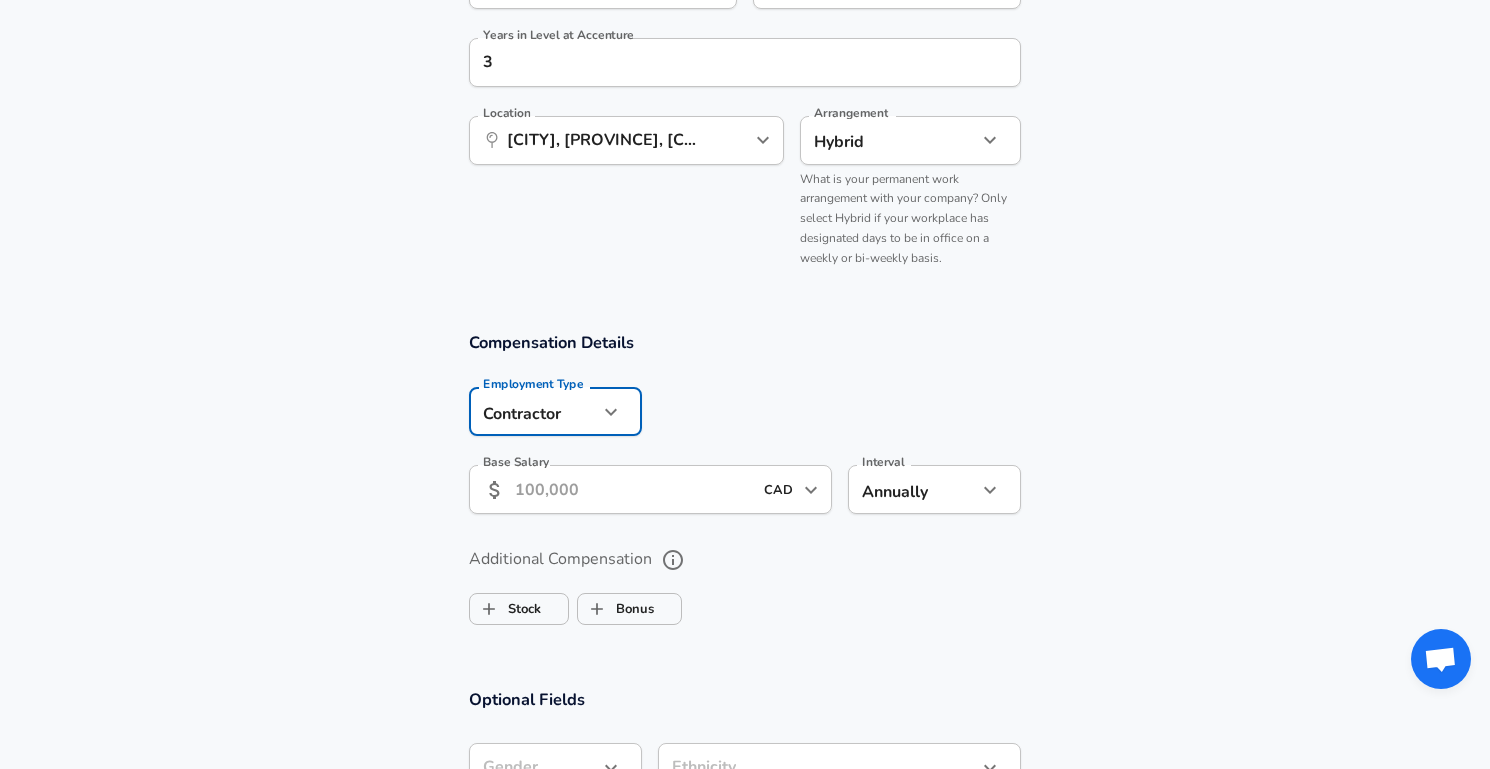 type on "contract" 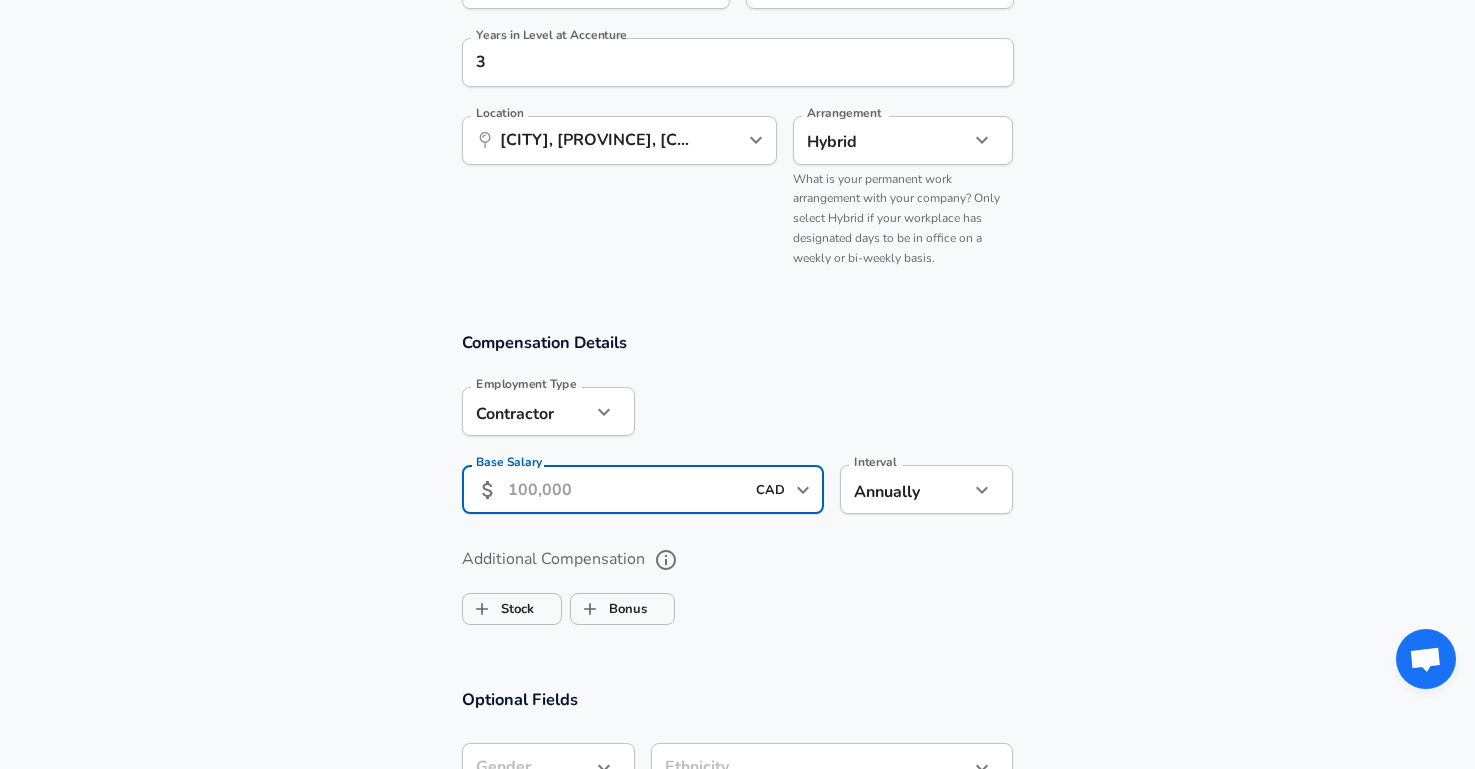 click on "Base Salary" at bounding box center [626, 489] 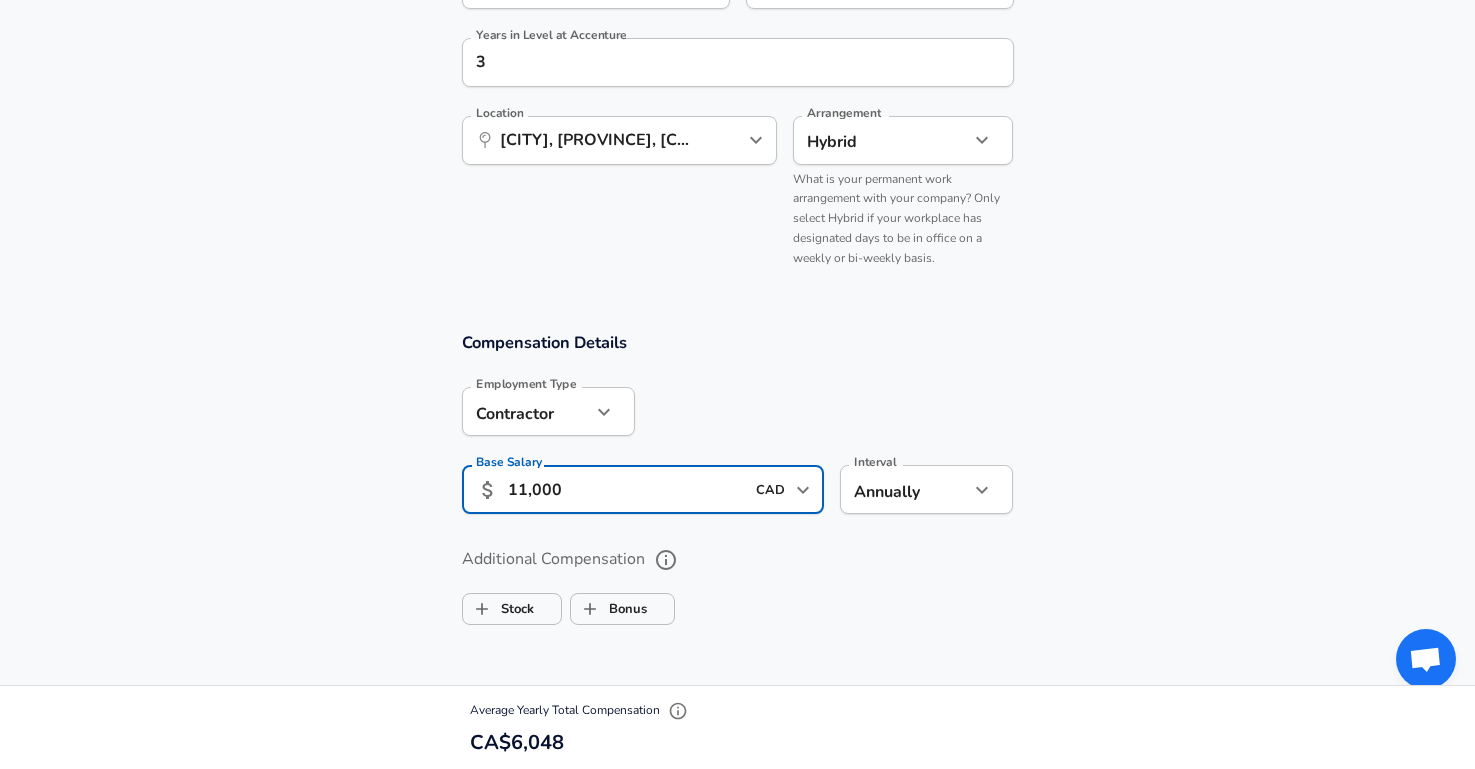 type on "110,000" 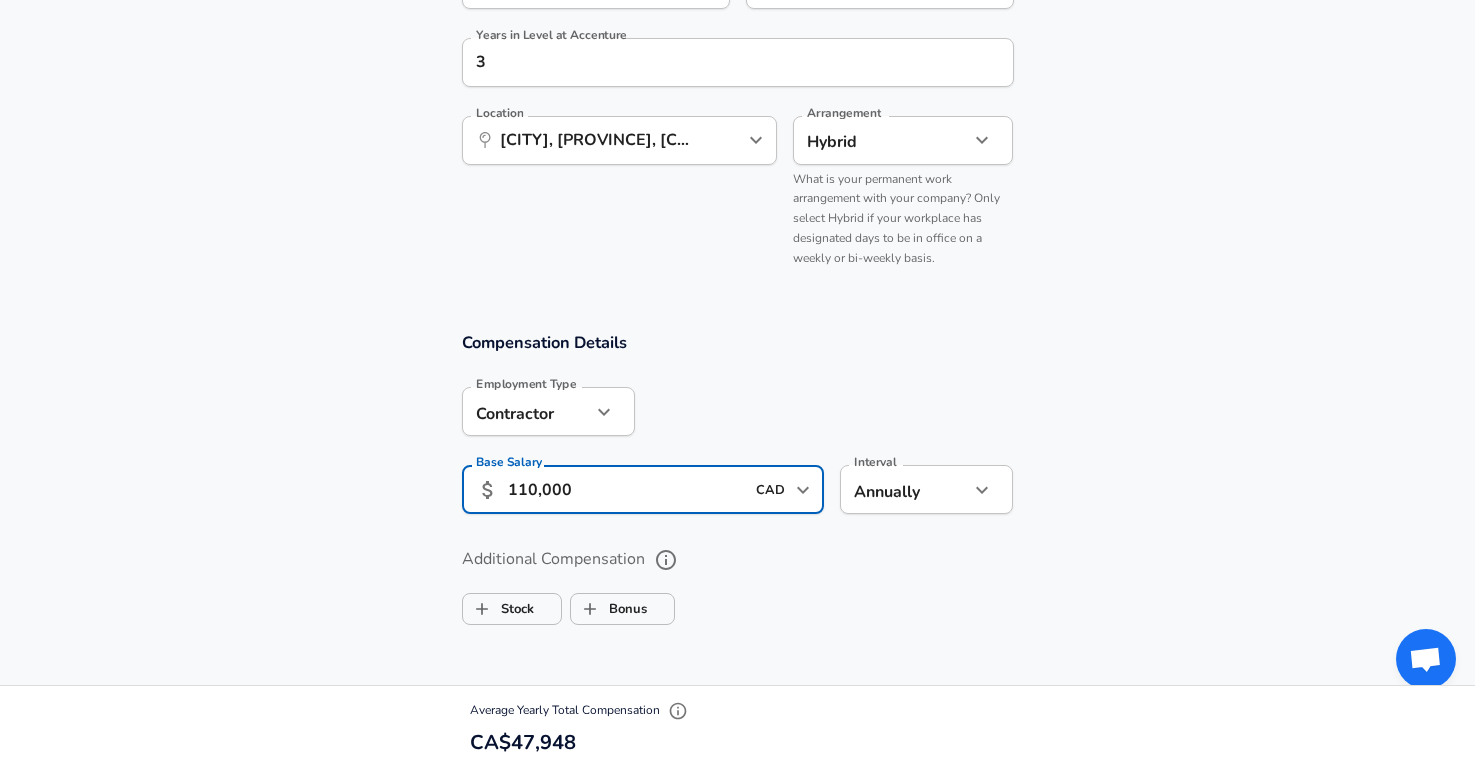 scroll, scrollTop: 1544, scrollLeft: 0, axis: vertical 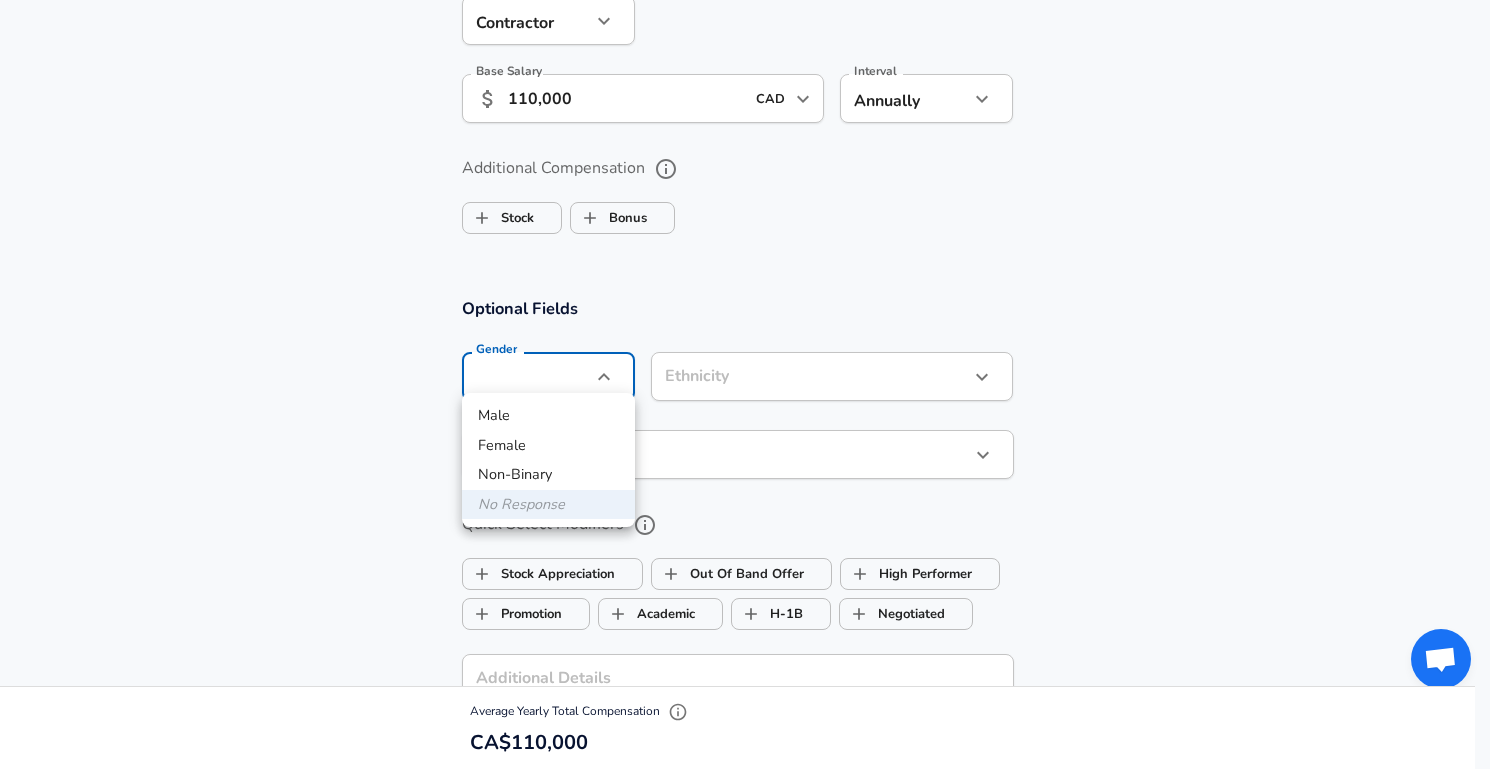 click on "Restart Add Your Salary Upload your offer letter to verify your submission Enhance Privacy and Anonymity No Automatically hides specific fields until there are enough submissions to safely display the full details. More Details Based on your submission and the data points that we have already collected, we will automatically hide and anonymize specific fields if there aren't enough data points to remain sufficiently anonymous. Company & Title Information Enter the company you received your offer from Company Accenture Company Select the title that closest resembles your official title. This should be similar to the title that was present on your offer letter. Title Product Designer Title Job Family Product Designer Job Family Select a Specialization that best fits your role. If you can't find one, select 'Other' to enter a custom specialization Select Specialization User Interfaces User Interfaces Select Specialization Level Senior Product Designer Level Work Experience and Location New Offer No 3" at bounding box center [745, -1160] 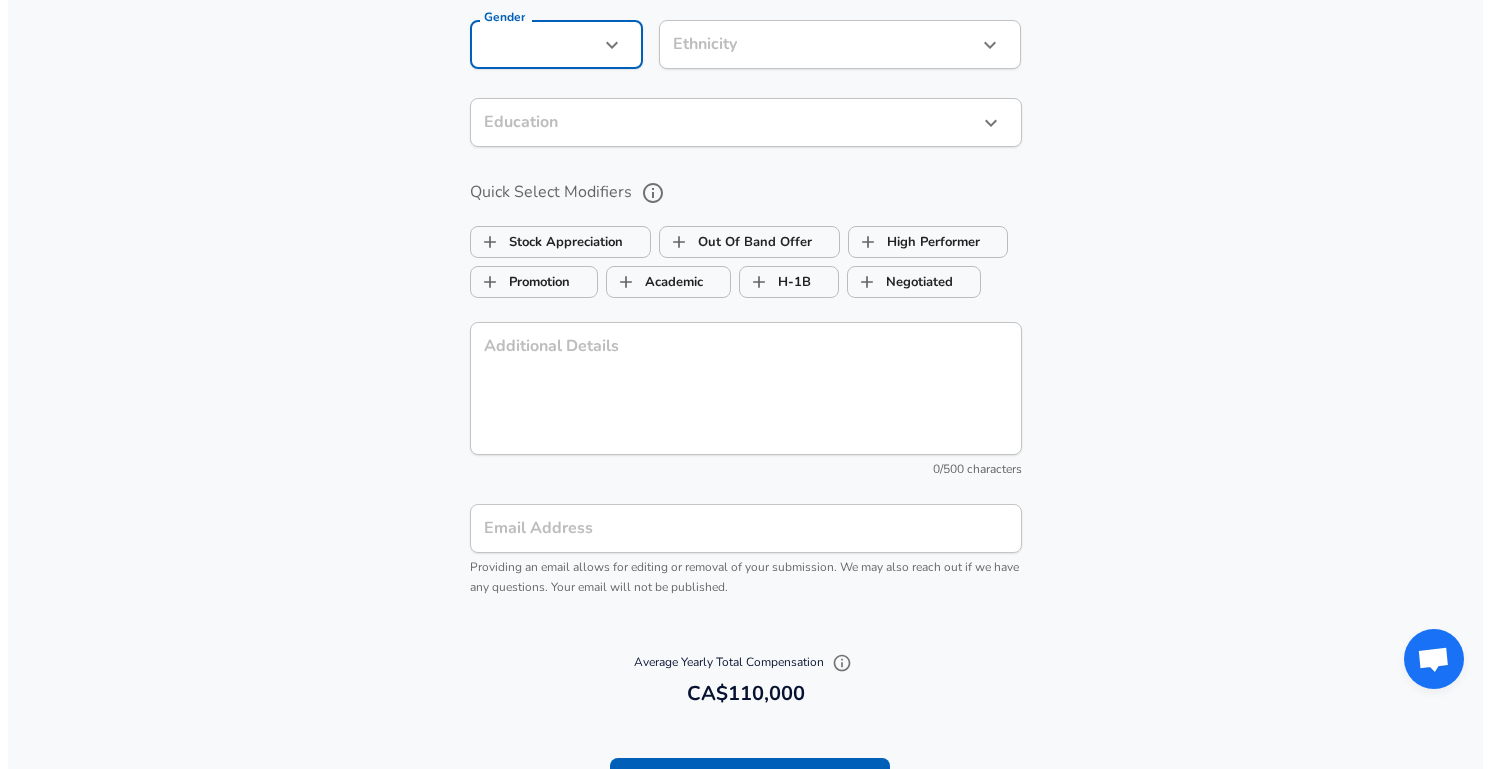 scroll, scrollTop: 1949, scrollLeft: 0, axis: vertical 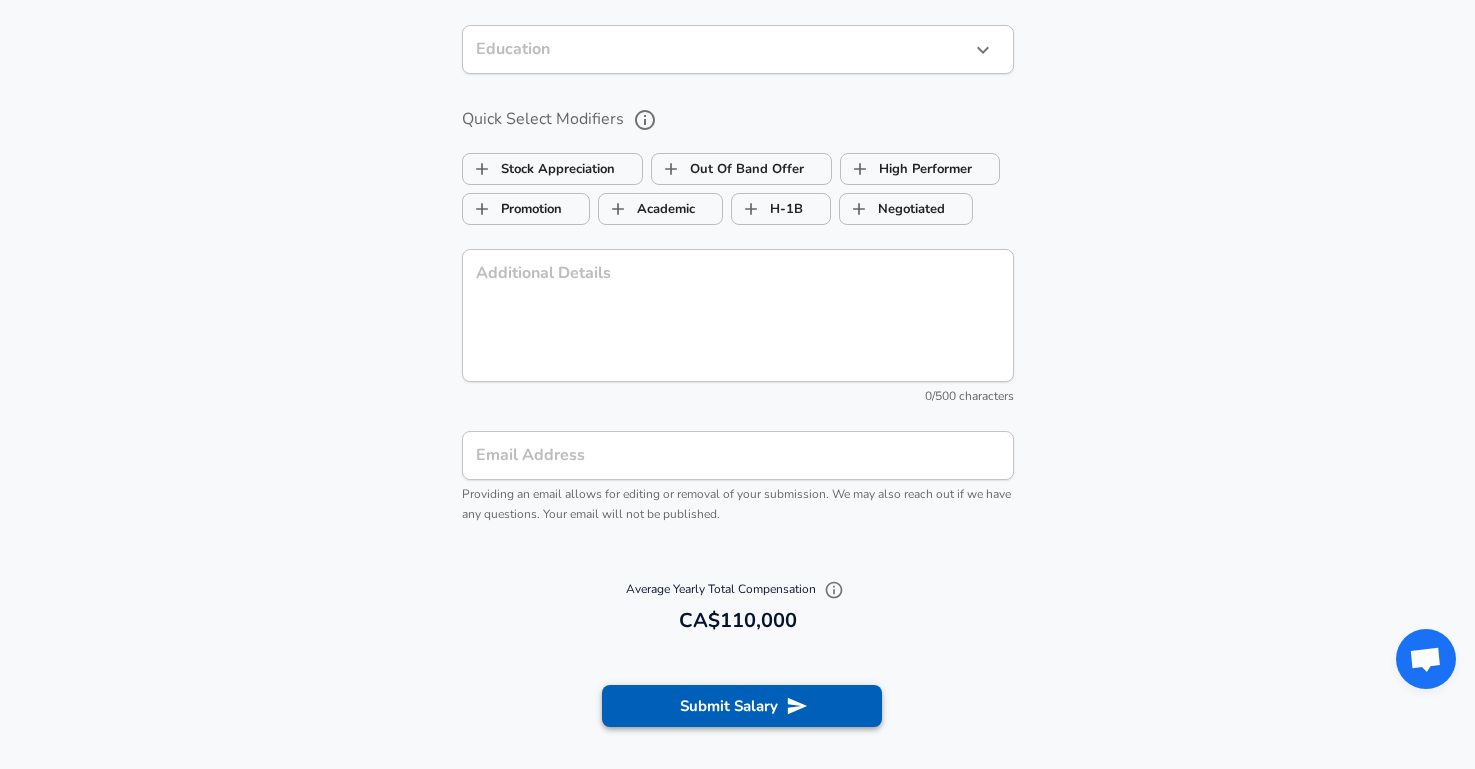 click on "Submit Salary" at bounding box center [742, 706] 